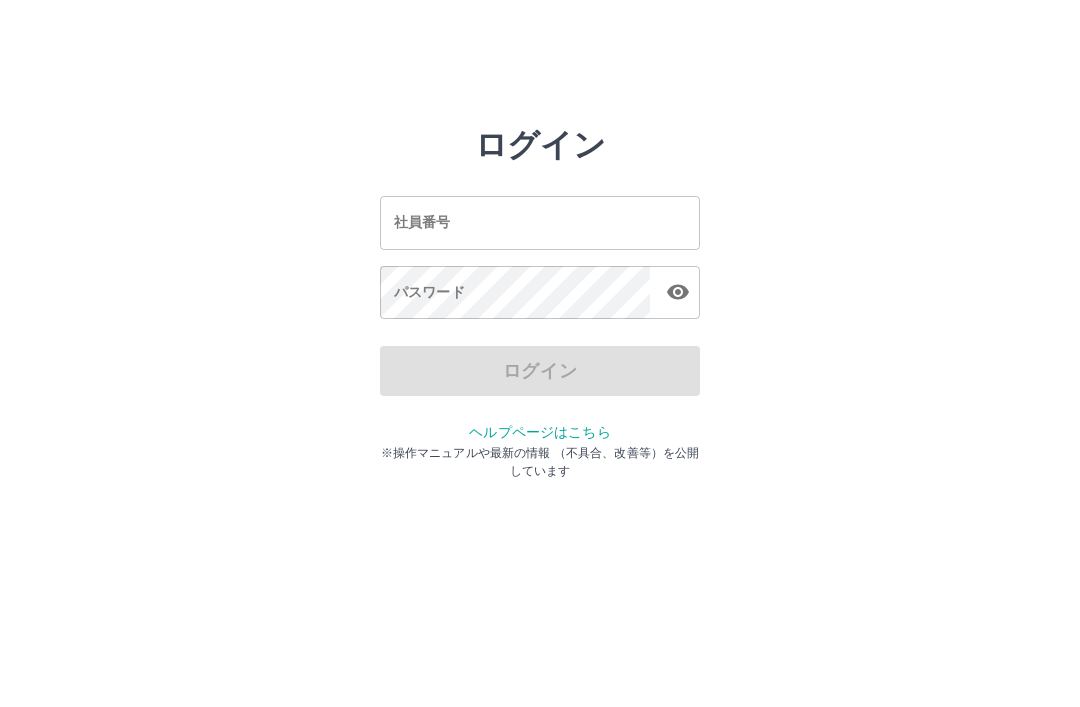 scroll, scrollTop: 0, scrollLeft: 0, axis: both 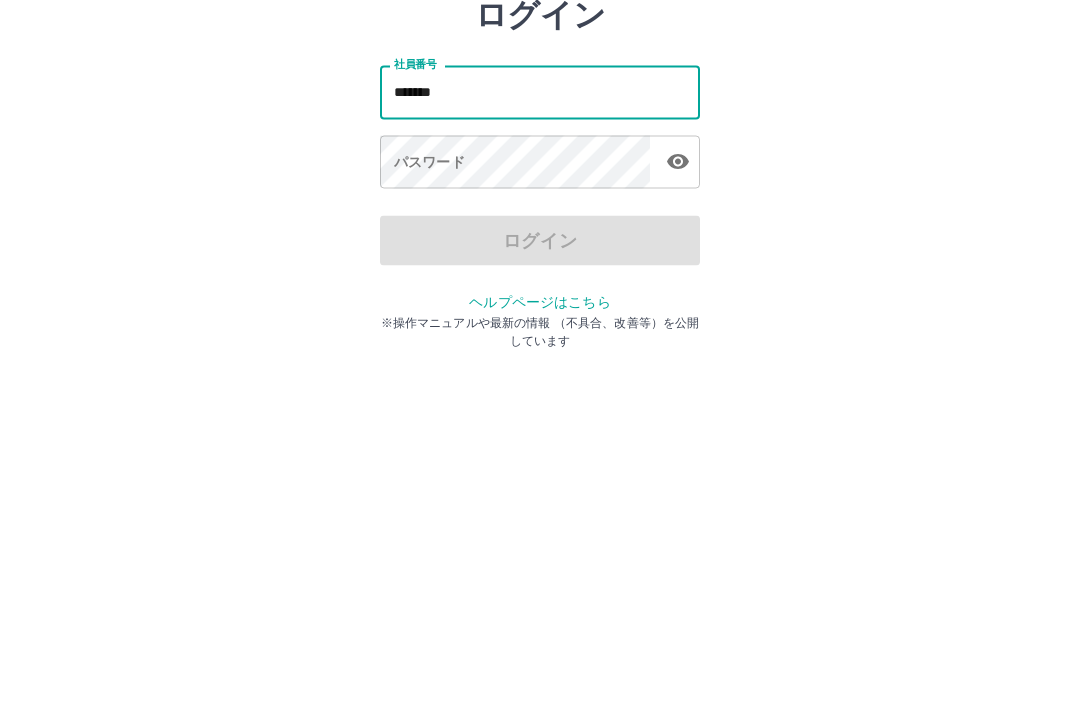 type on "*******" 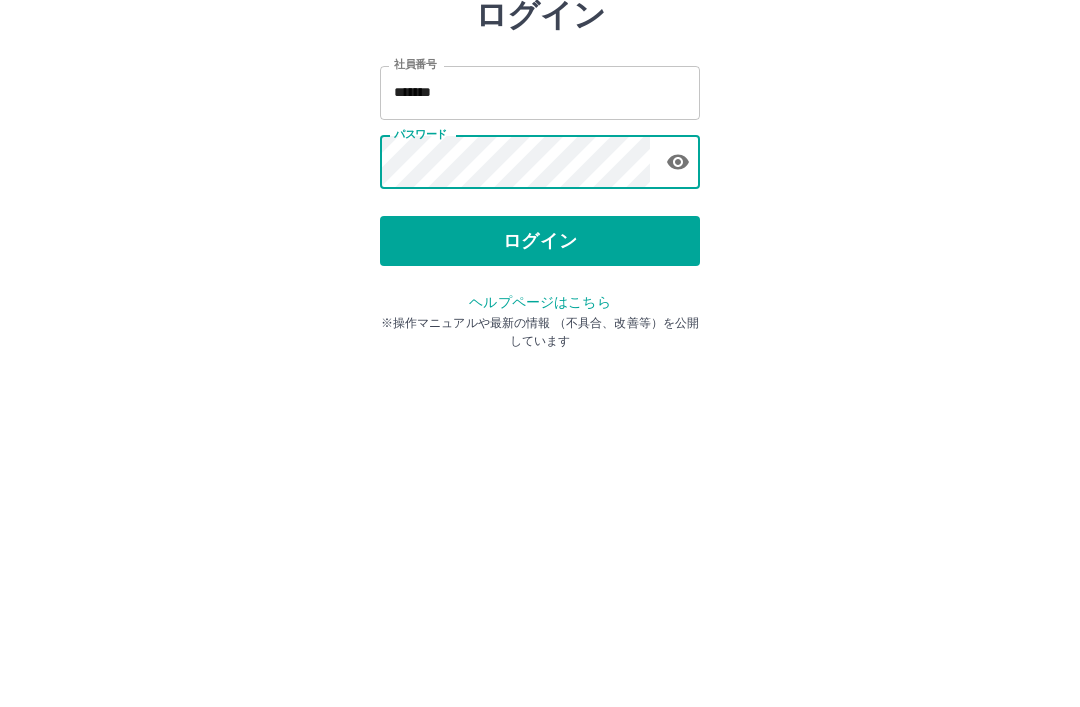 click on "ログイン" at bounding box center [540, 371] 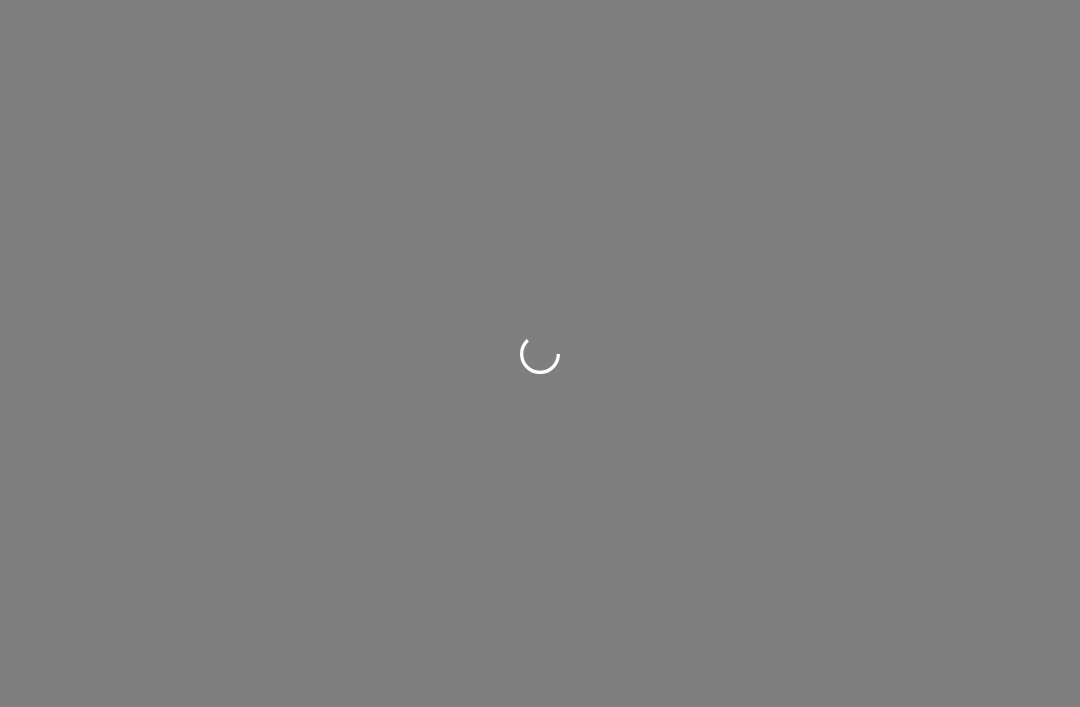 scroll, scrollTop: 0, scrollLeft: 0, axis: both 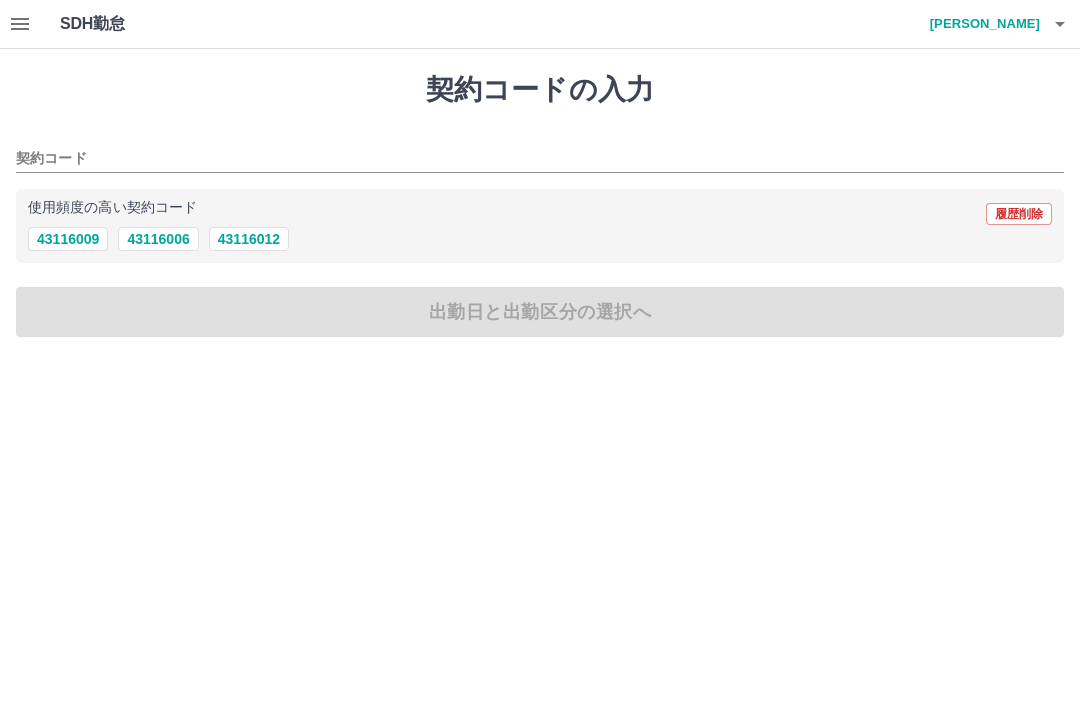 click on "43116012" at bounding box center [249, 239] 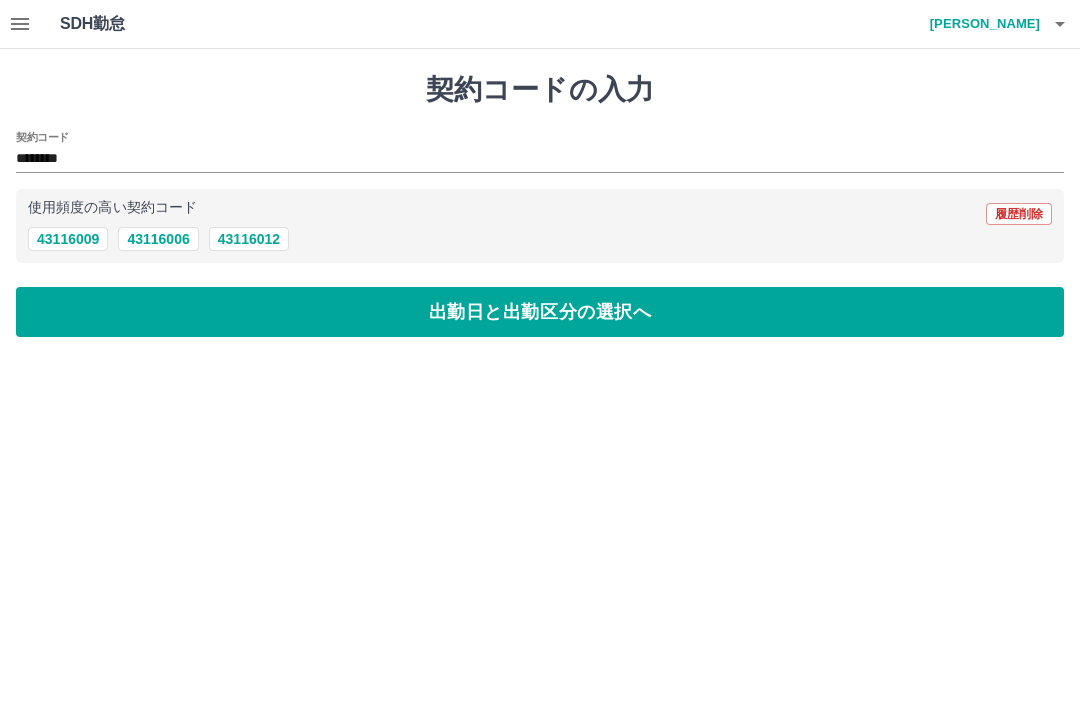 click on "出勤日と出勤区分の選択へ" at bounding box center [540, 312] 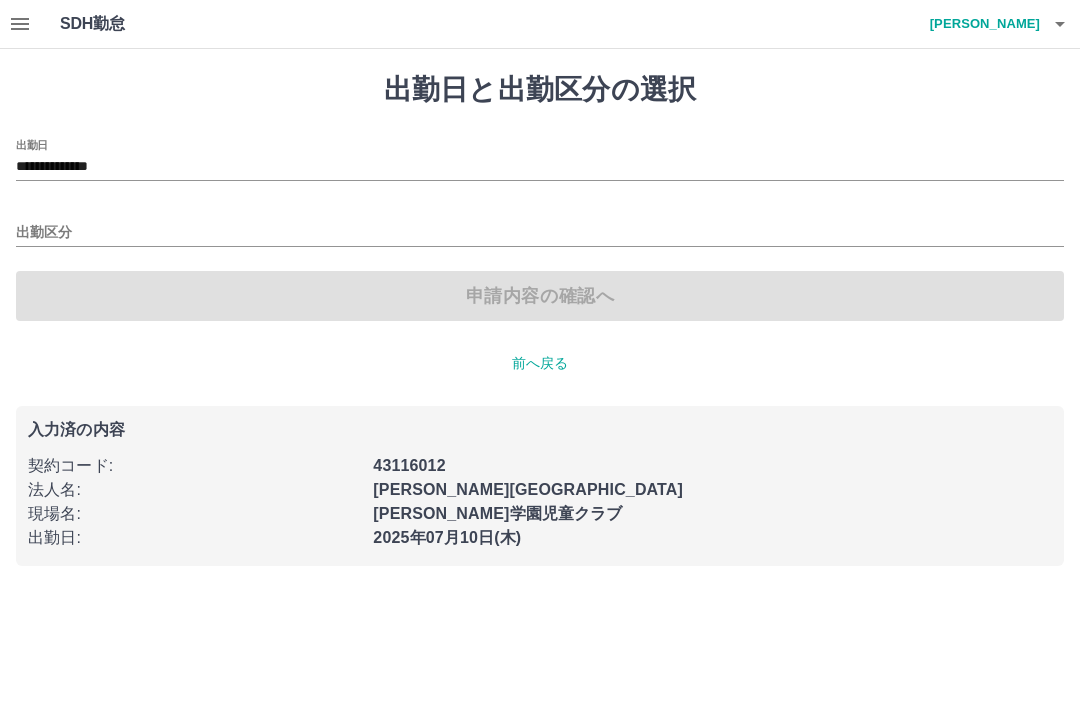 click on "出勤区分" at bounding box center (540, 226) 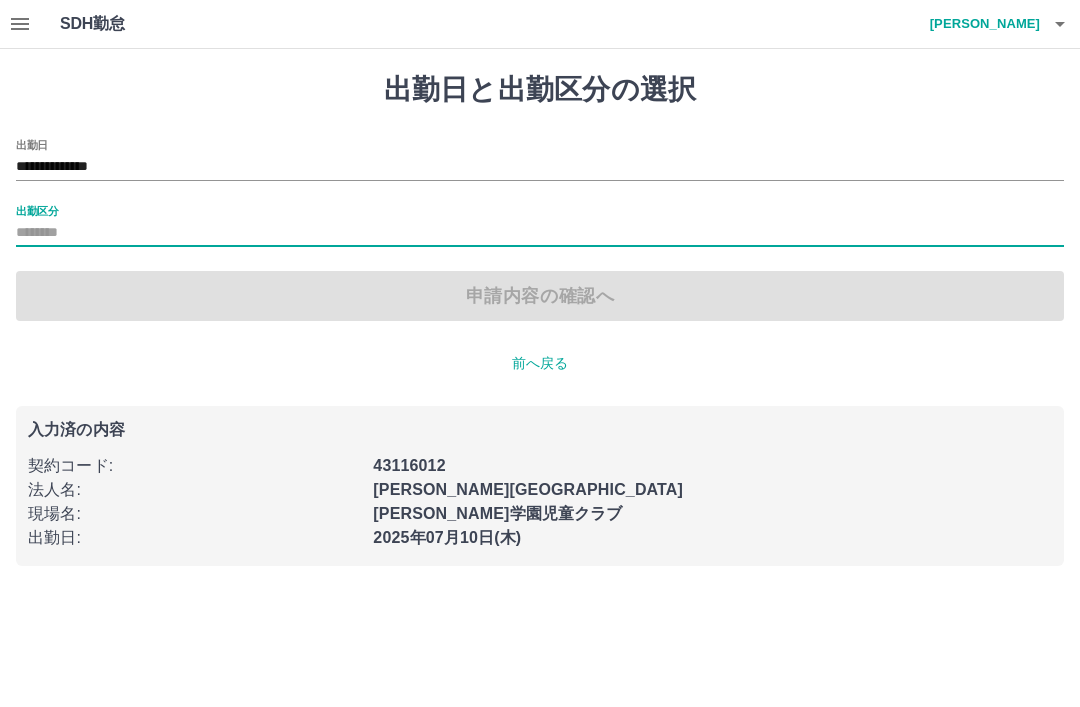 click on "出勤区分" at bounding box center [540, 233] 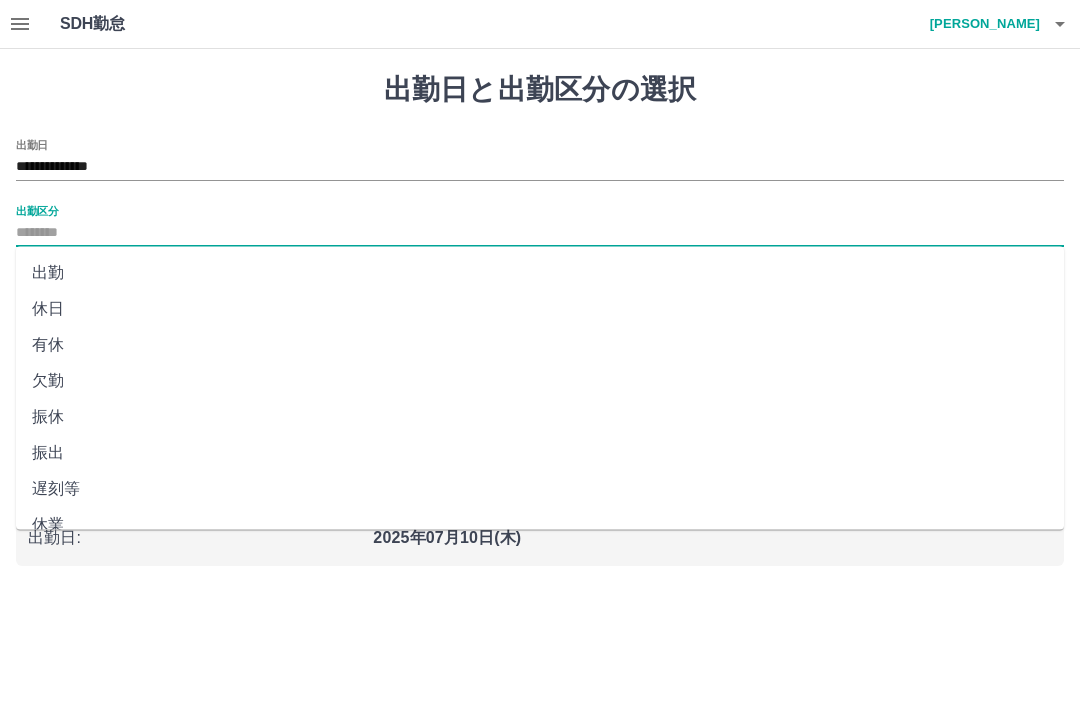 click on "出勤" at bounding box center (540, 273) 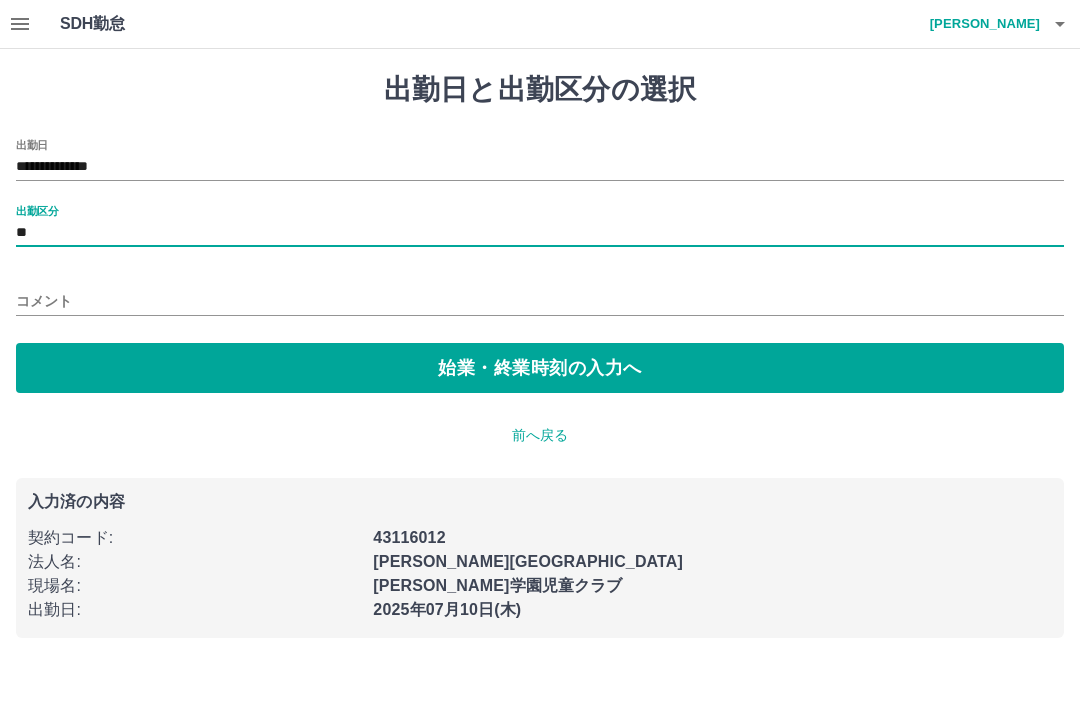 click on "コメント" at bounding box center [540, 295] 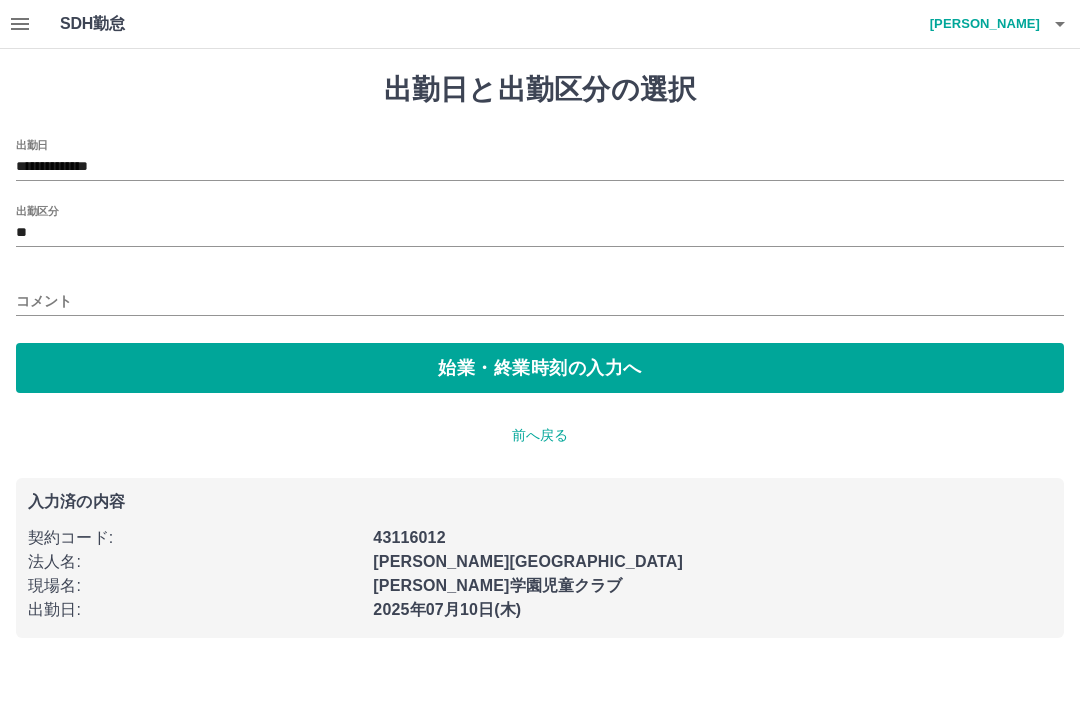 click on "始業・終業時刻の入力へ" at bounding box center [540, 368] 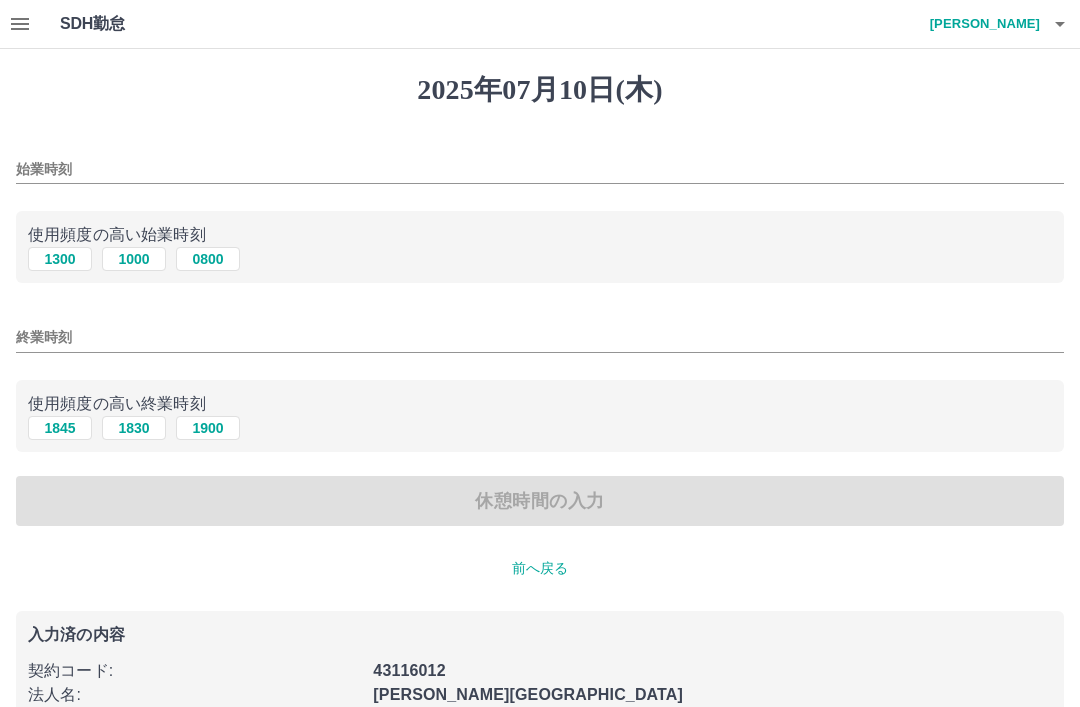 click on "終業時刻" at bounding box center (540, 337) 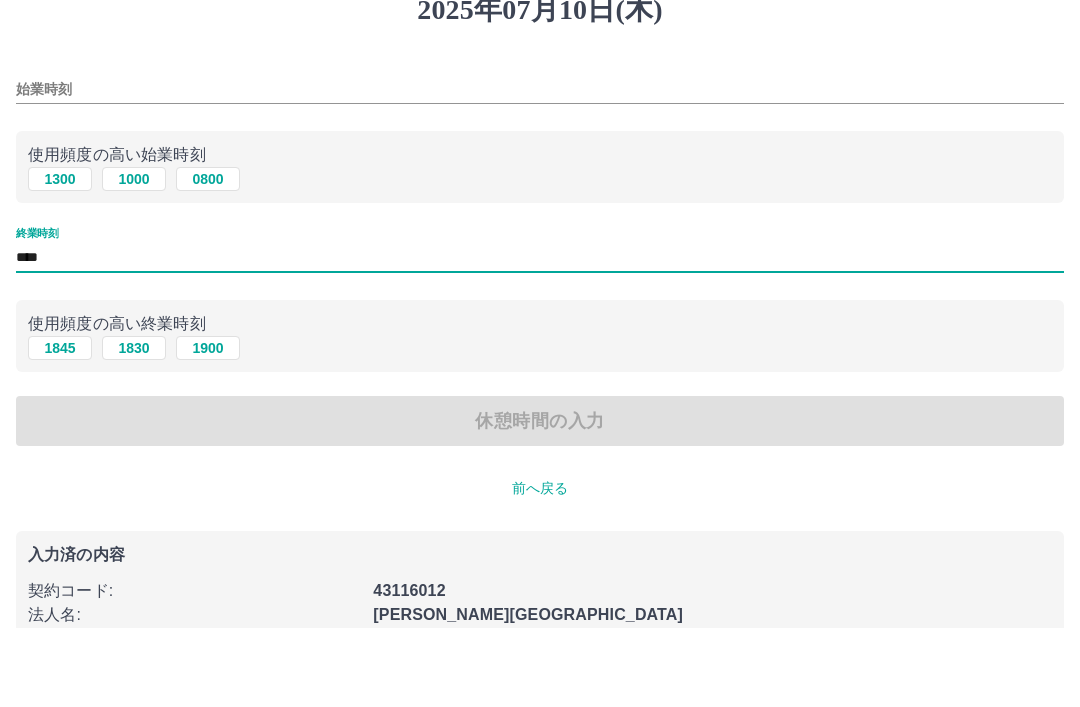 type on "****" 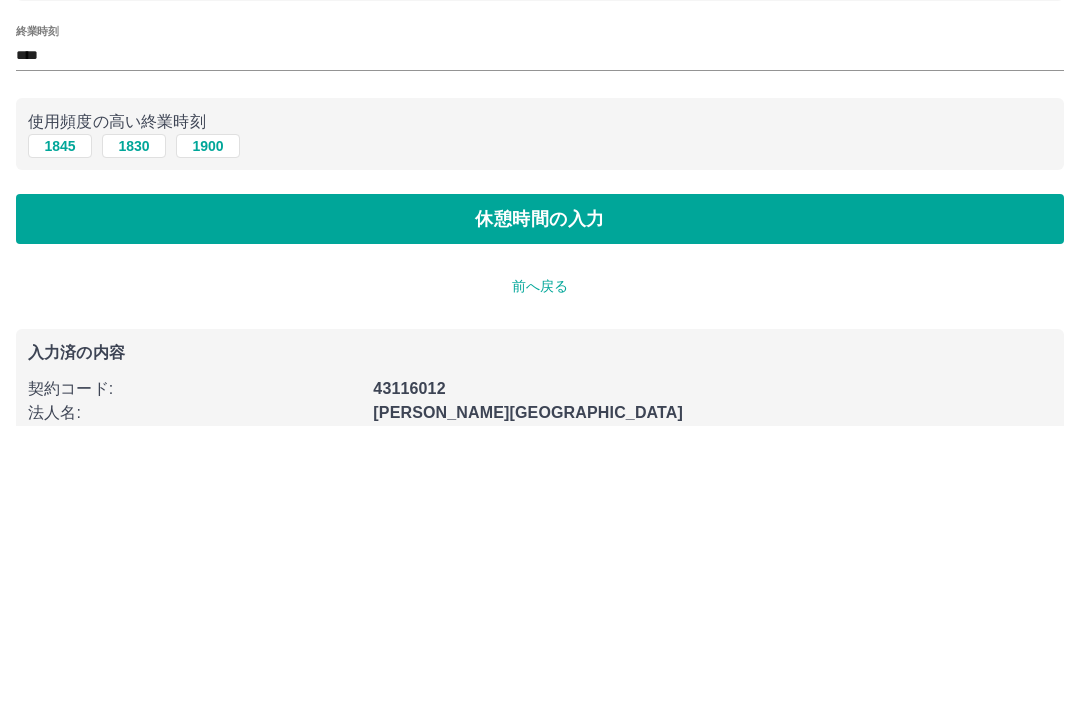 type on "****" 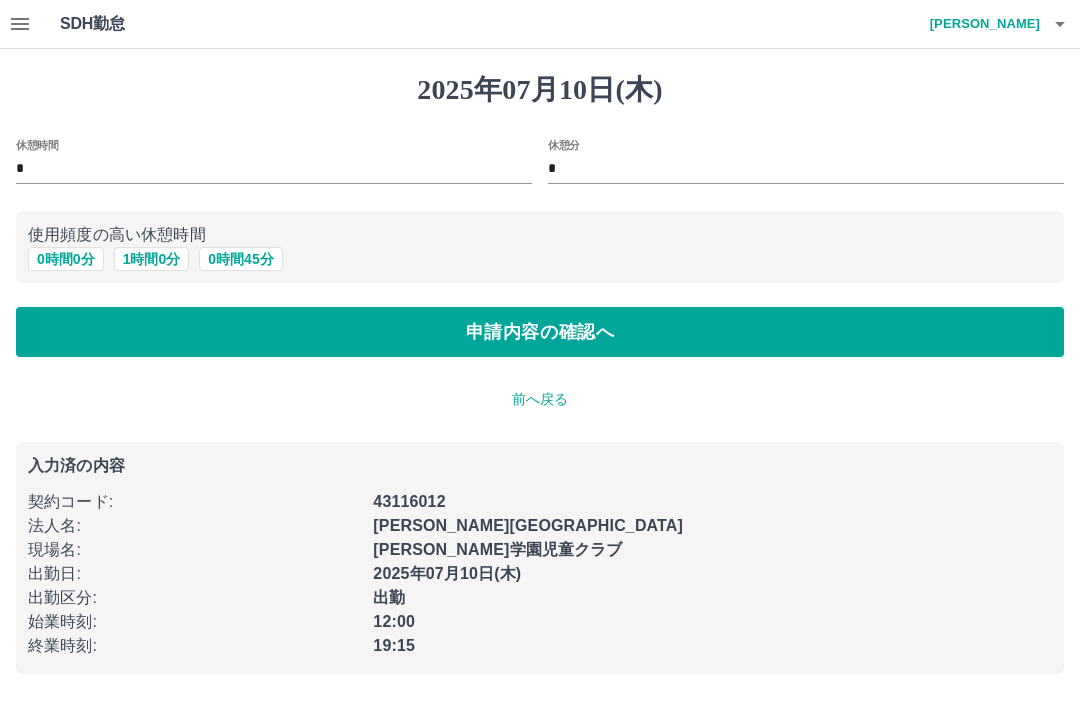 click on "1 時間 0 分" at bounding box center [152, 259] 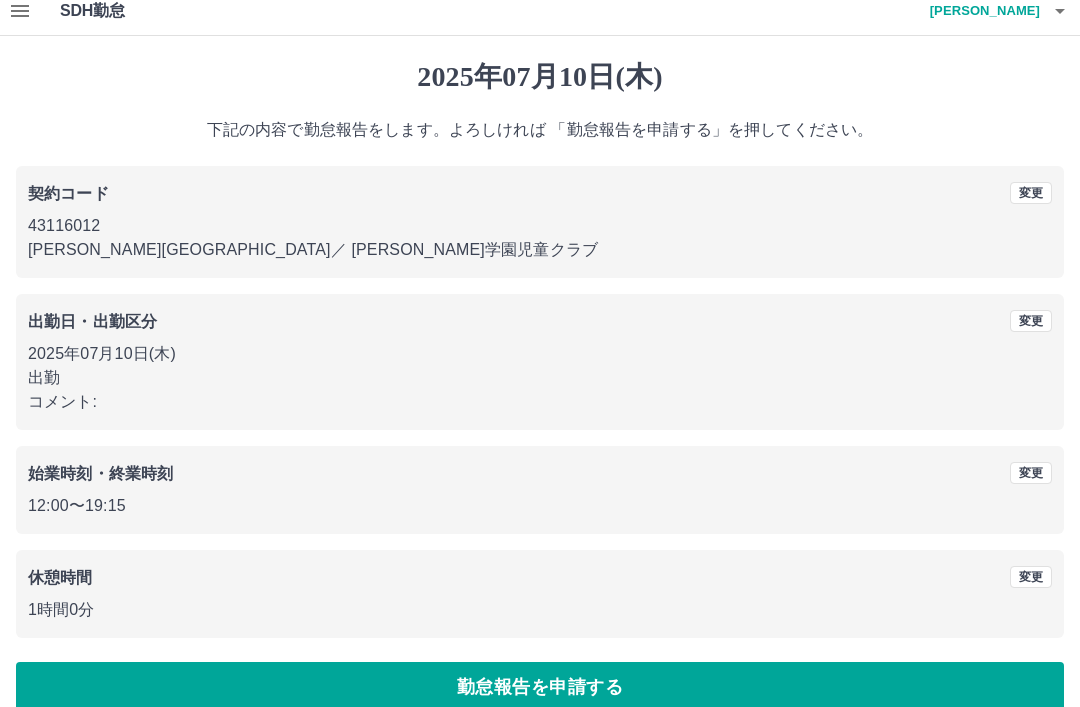 scroll, scrollTop: 41, scrollLeft: 0, axis: vertical 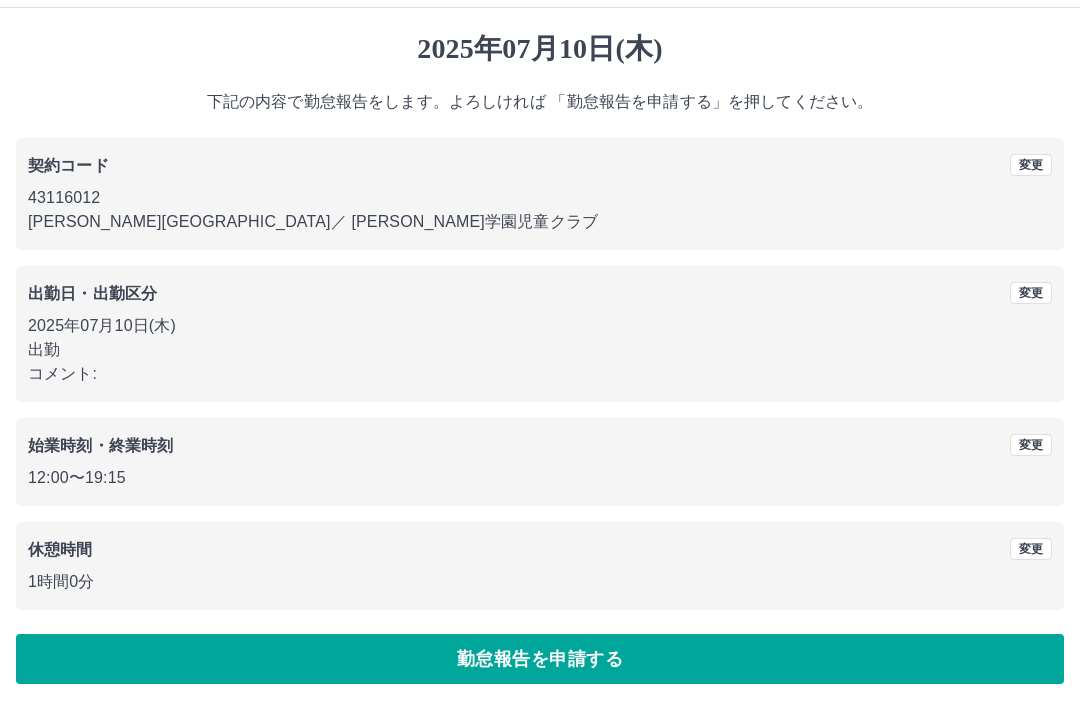 click on "勤怠報告を申請する" at bounding box center [540, 659] 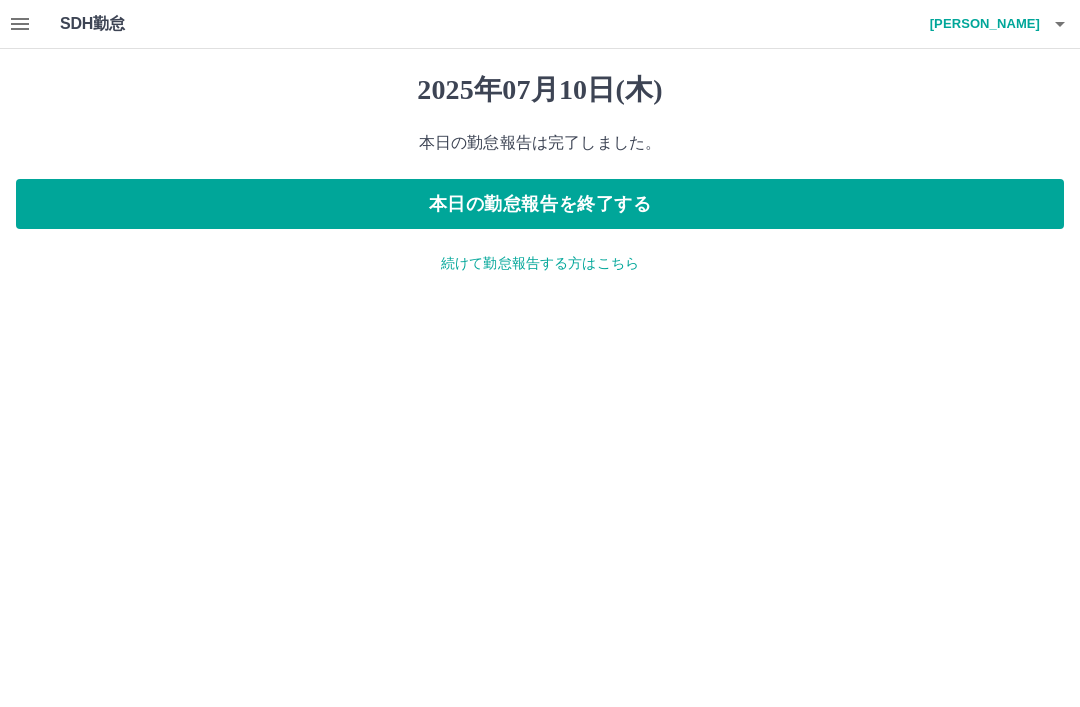 click on "2025年07月10日(木) 本日の勤怠報告は完了しました。 本日の勤怠報告を終了する 続けて勤怠報告する方はこちら" at bounding box center [540, 173] 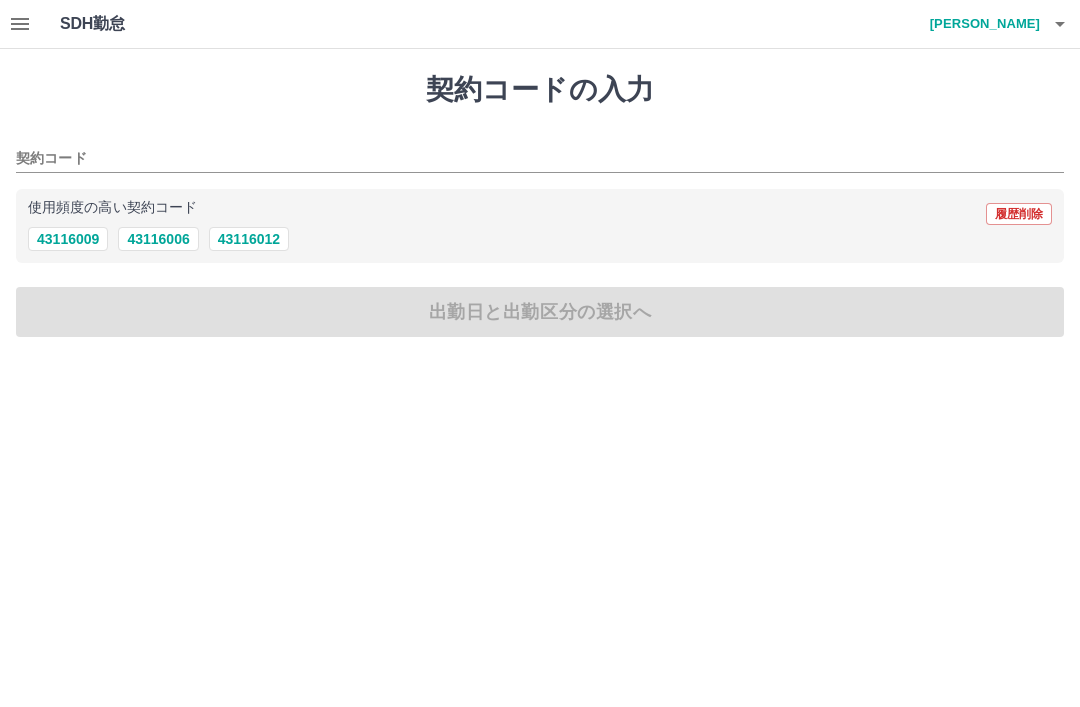 click at bounding box center [20, 24] 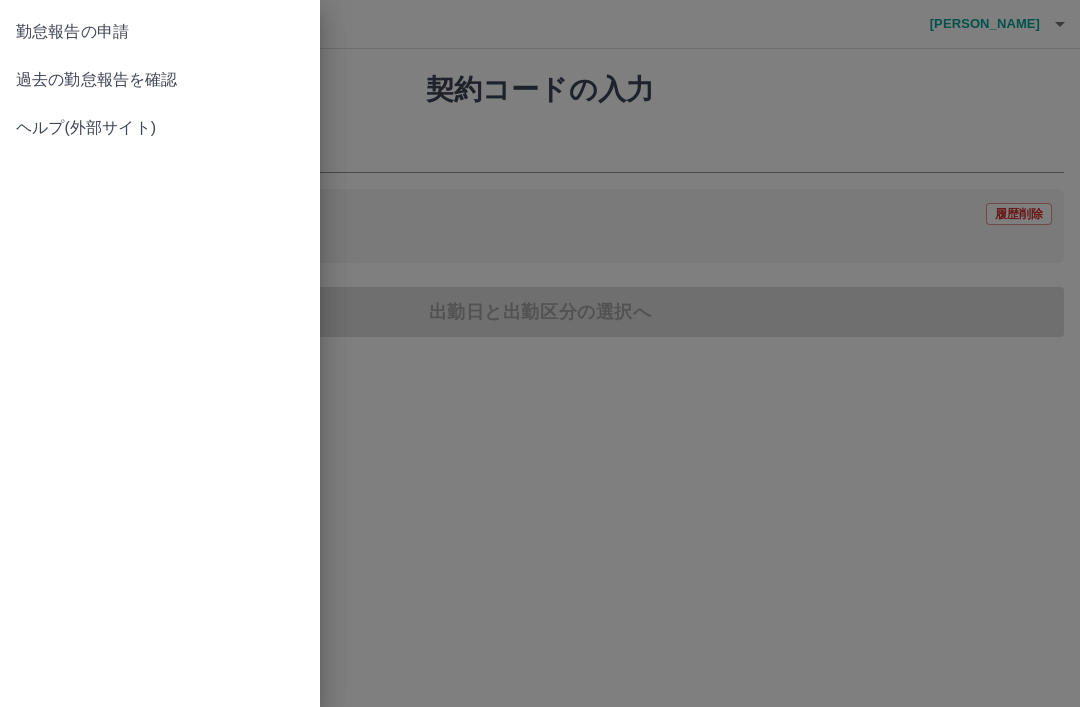 click at bounding box center (540, 353) 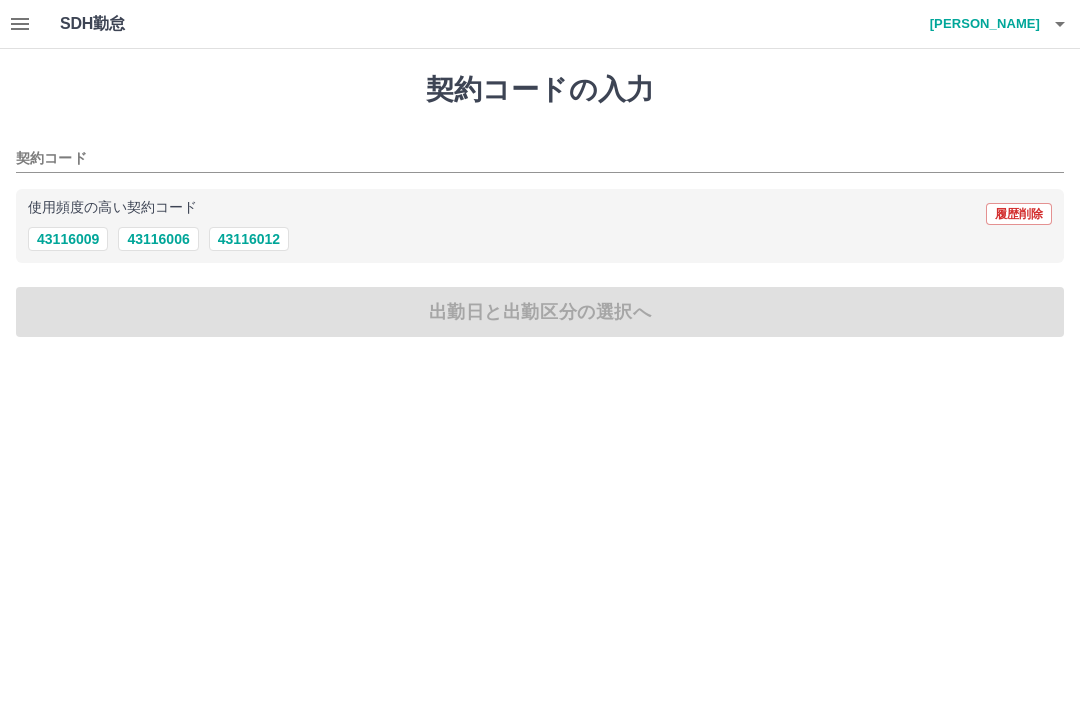 click 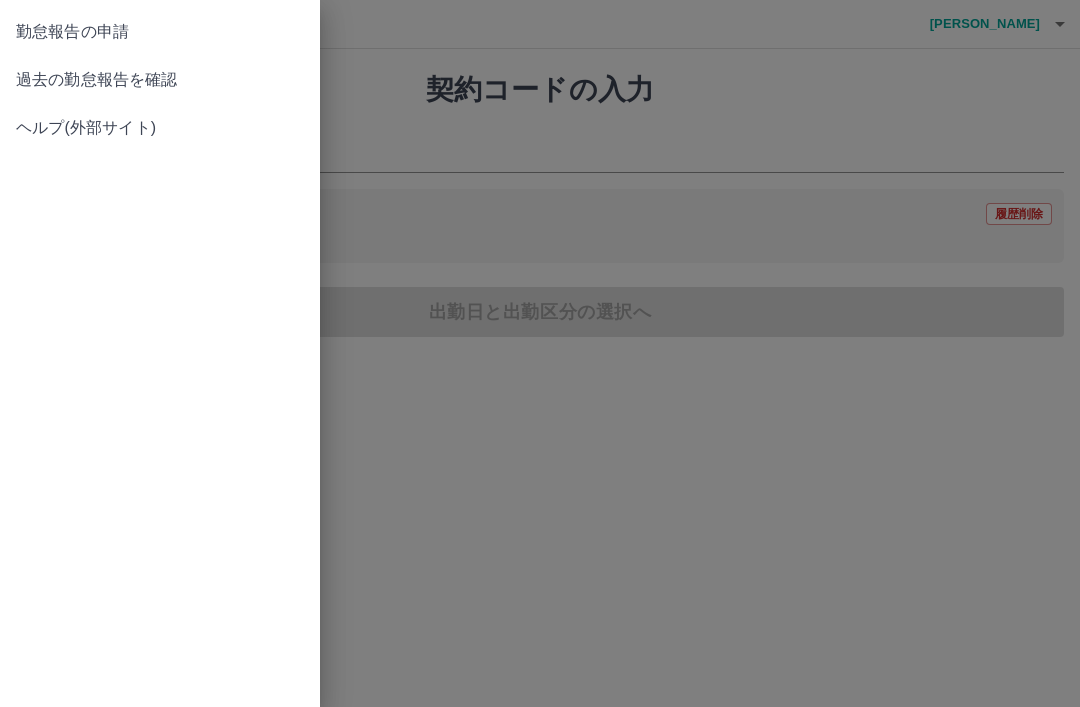 click at bounding box center [540, 353] 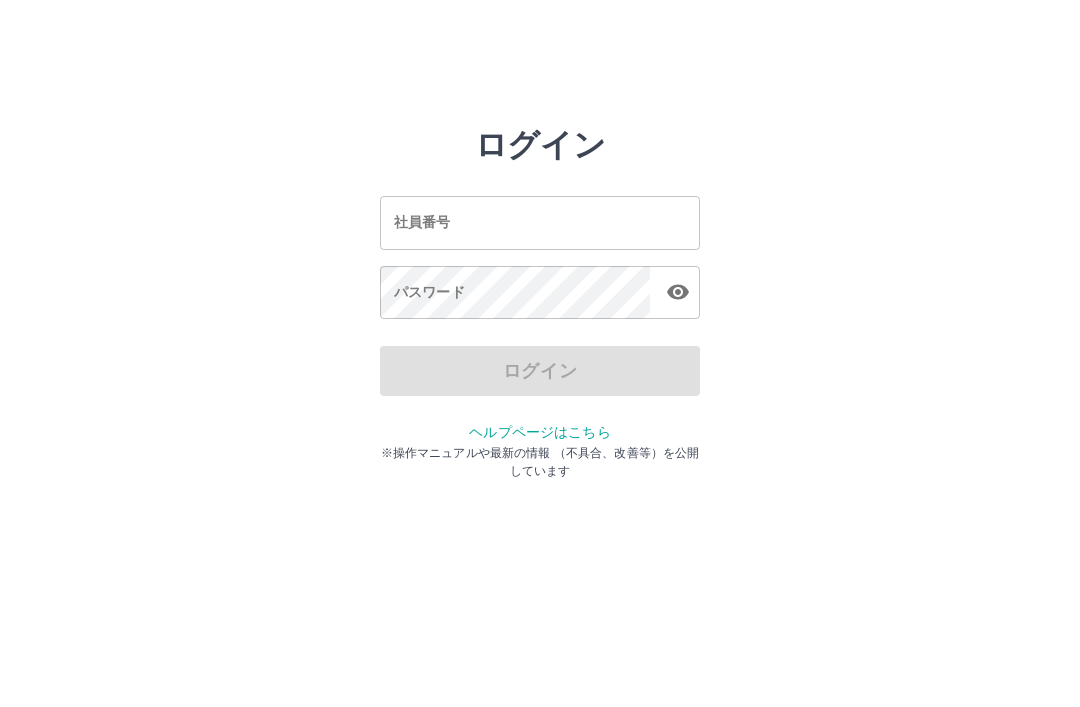 scroll, scrollTop: 0, scrollLeft: 0, axis: both 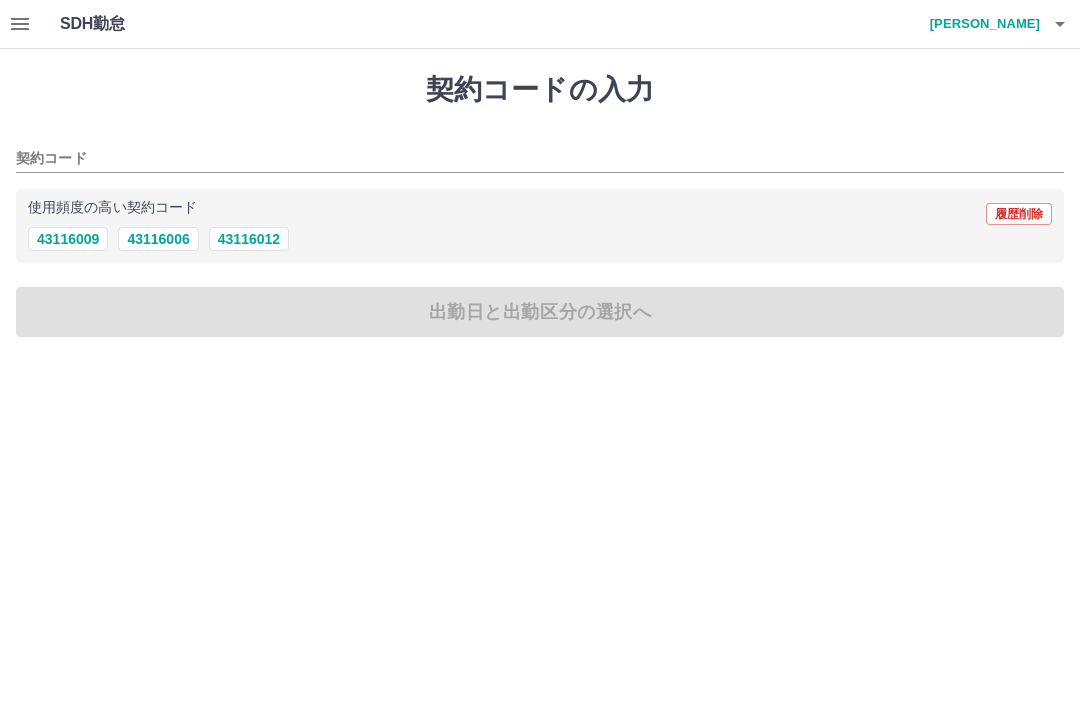 click on "43116012" at bounding box center [249, 239] 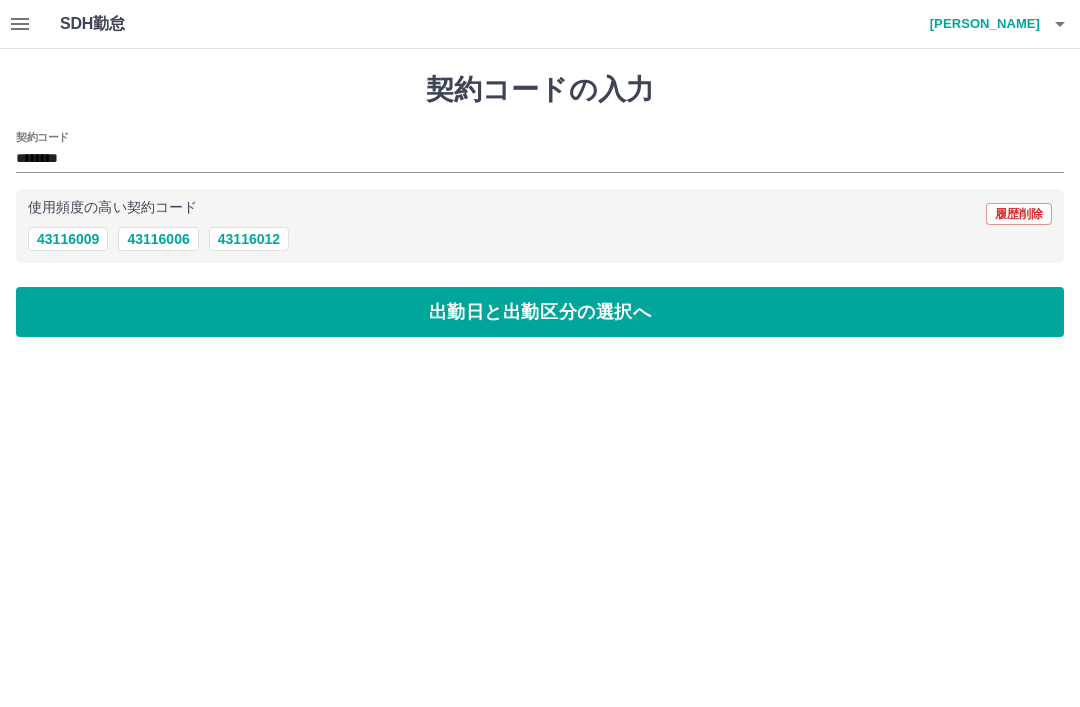 click on "寺島　奈美" at bounding box center (980, 24) 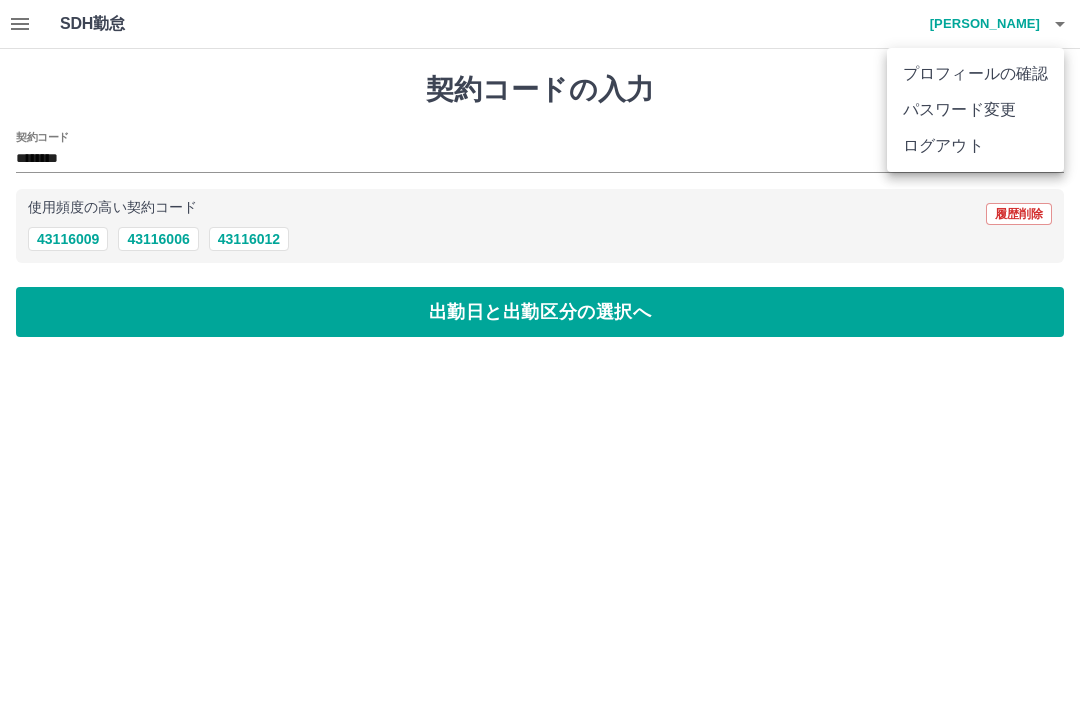 click at bounding box center [540, 353] 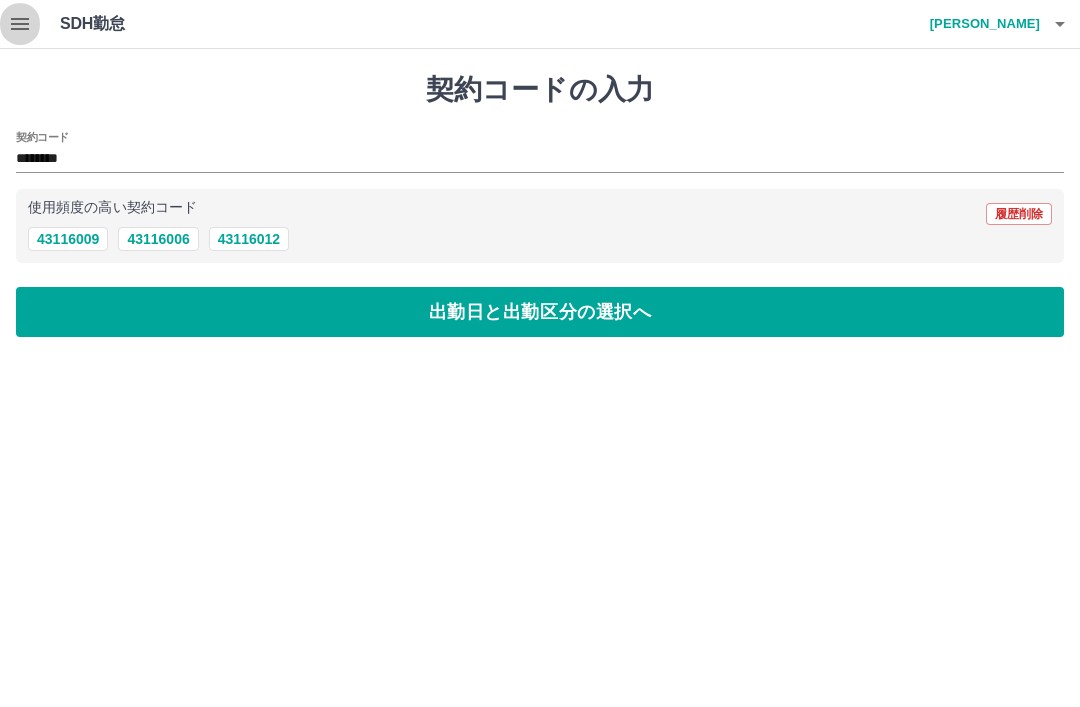 click at bounding box center (20, 24) 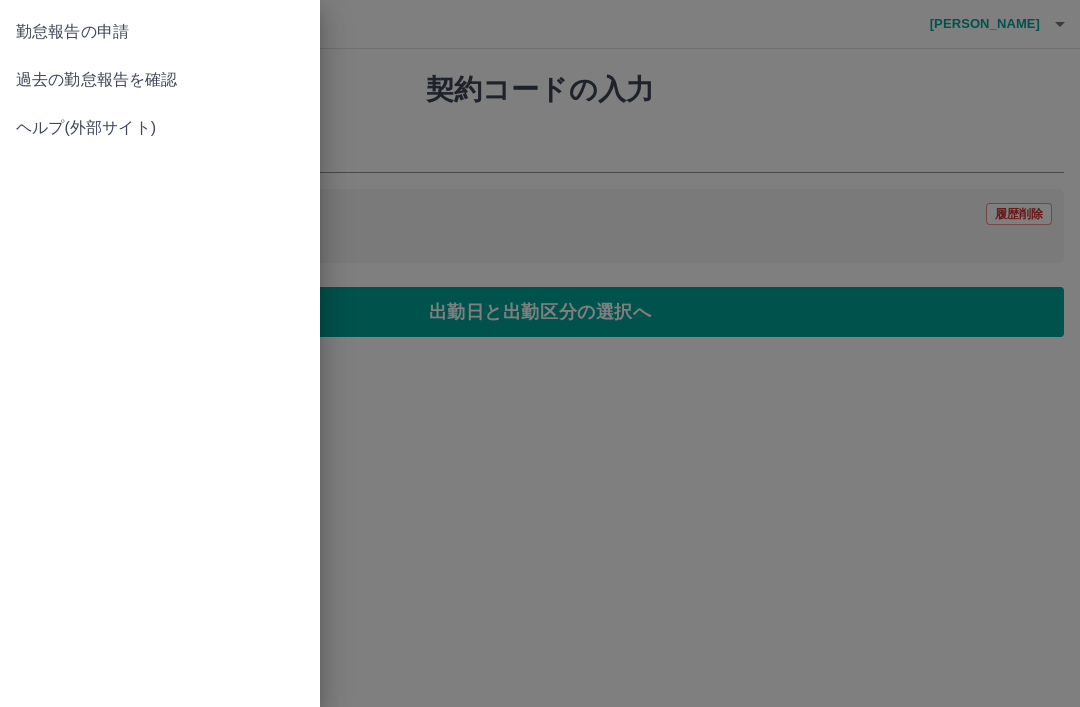 click on "過去の勤怠報告を確認" at bounding box center [160, 80] 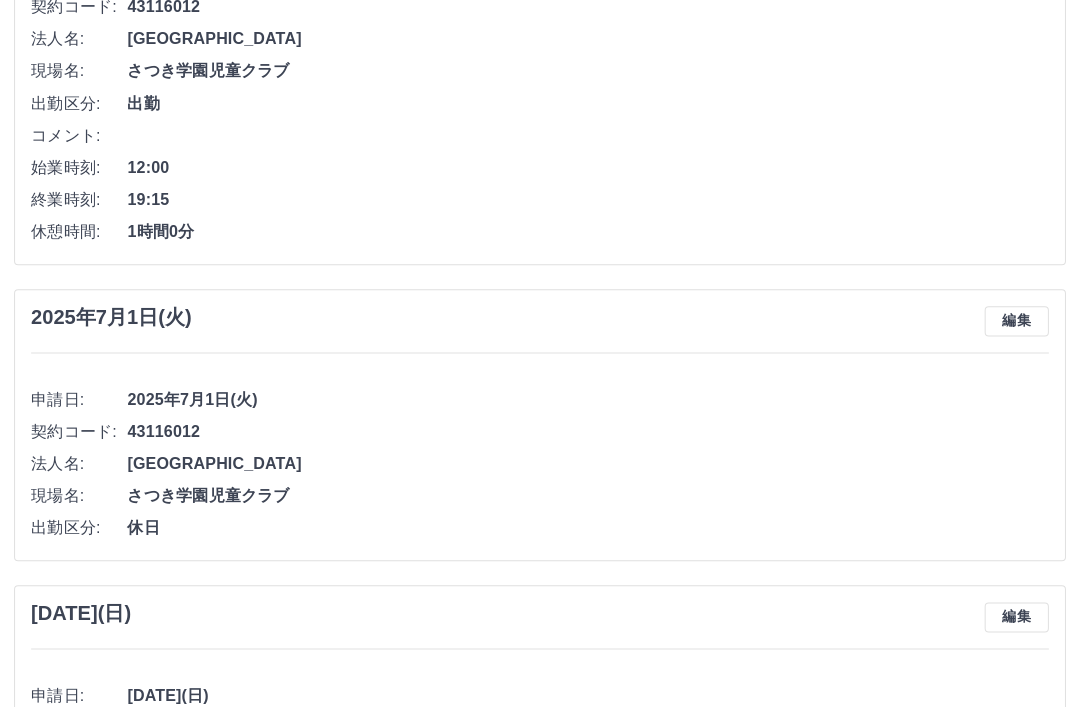 scroll, scrollTop: 33, scrollLeft: 0, axis: vertical 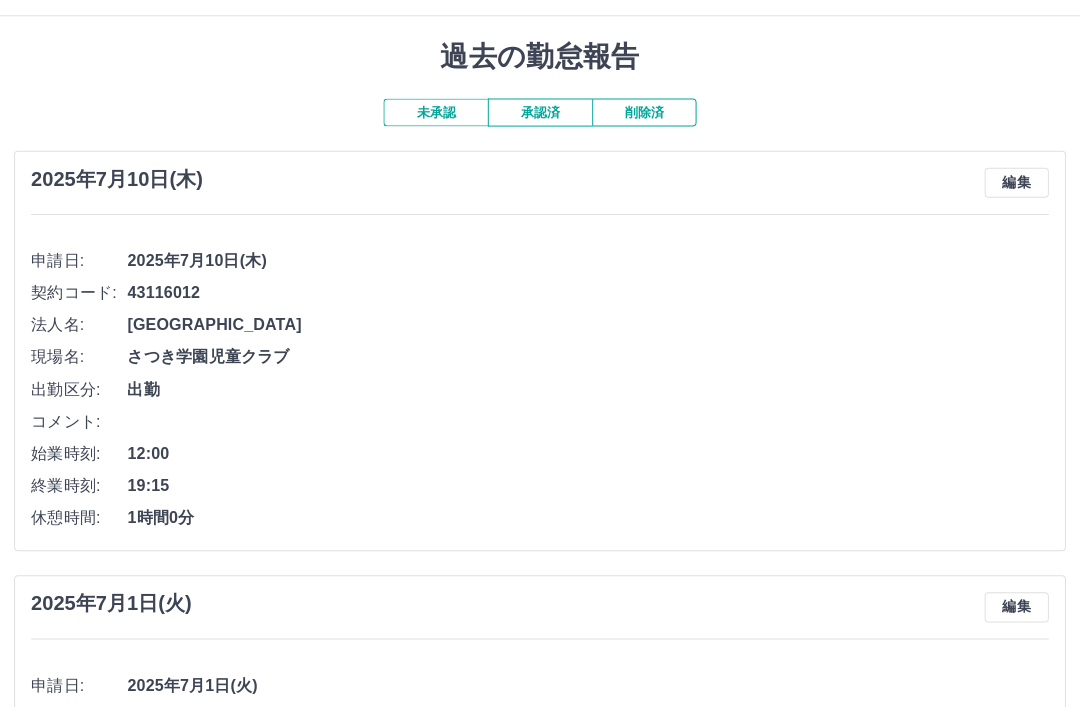 click on "承認済" at bounding box center [540, 112] 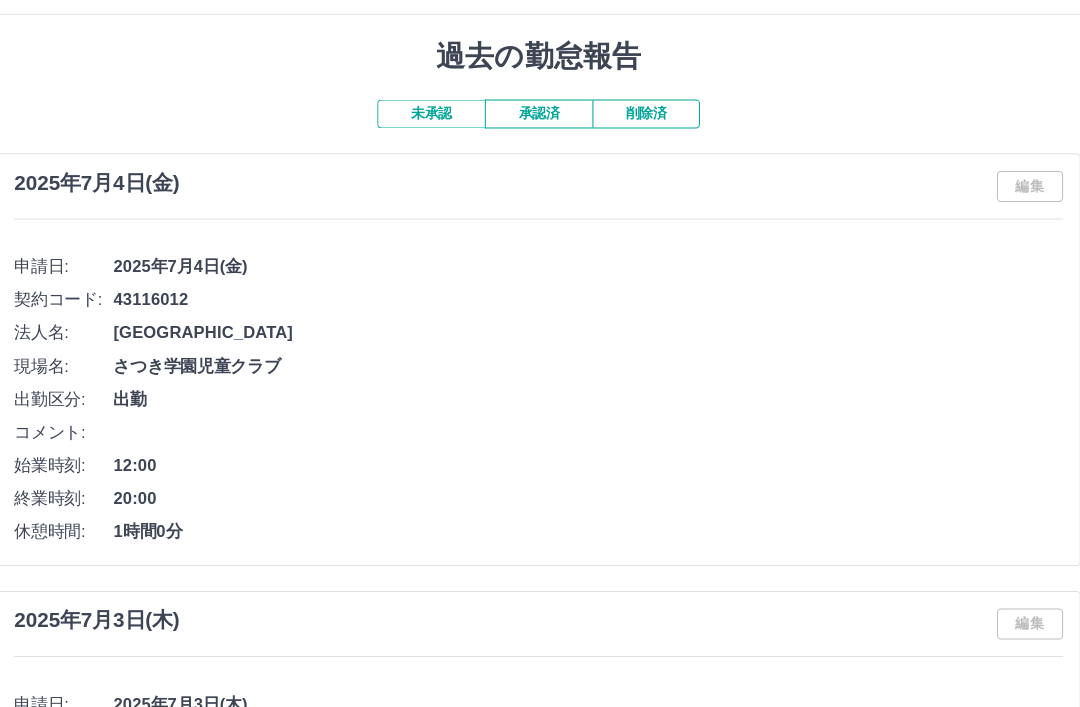 scroll, scrollTop: 0, scrollLeft: 0, axis: both 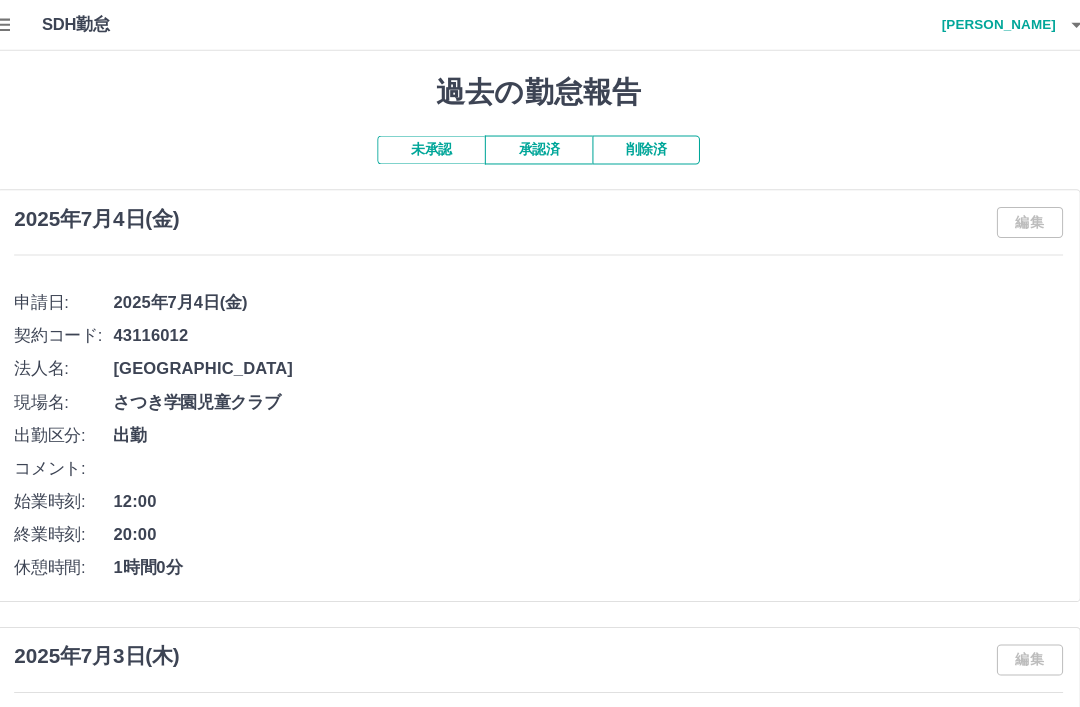 click on "未承認" at bounding box center (436, 145) 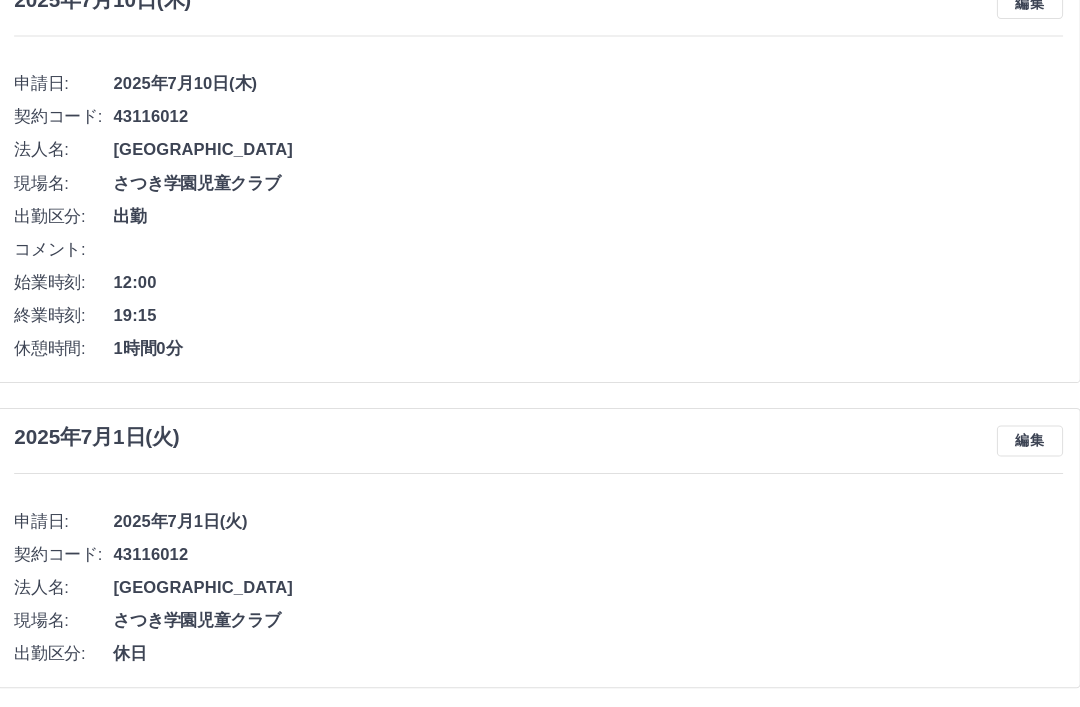 scroll, scrollTop: 0, scrollLeft: 0, axis: both 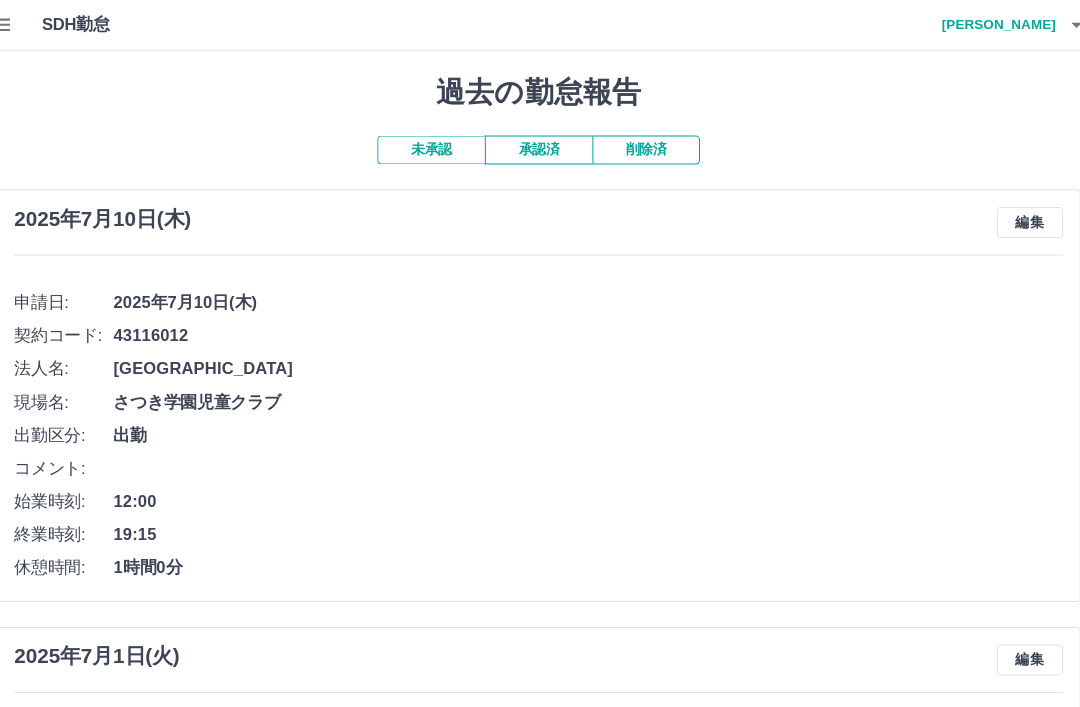 click on "承認済" at bounding box center [540, 145] 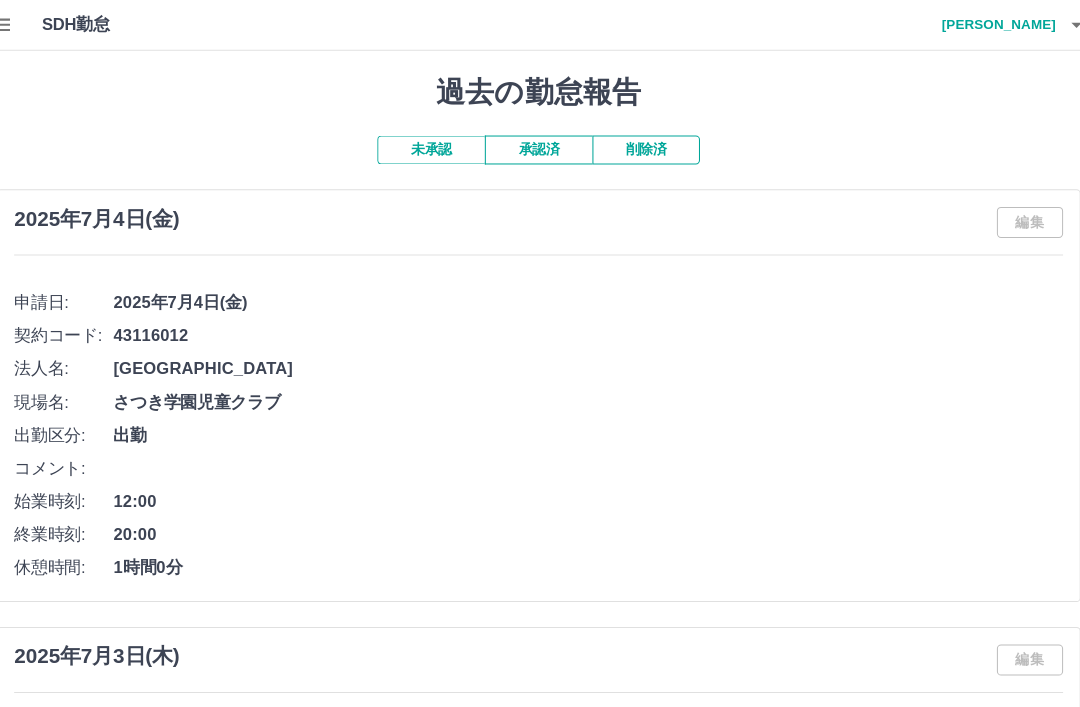 scroll, scrollTop: 0, scrollLeft: 0, axis: both 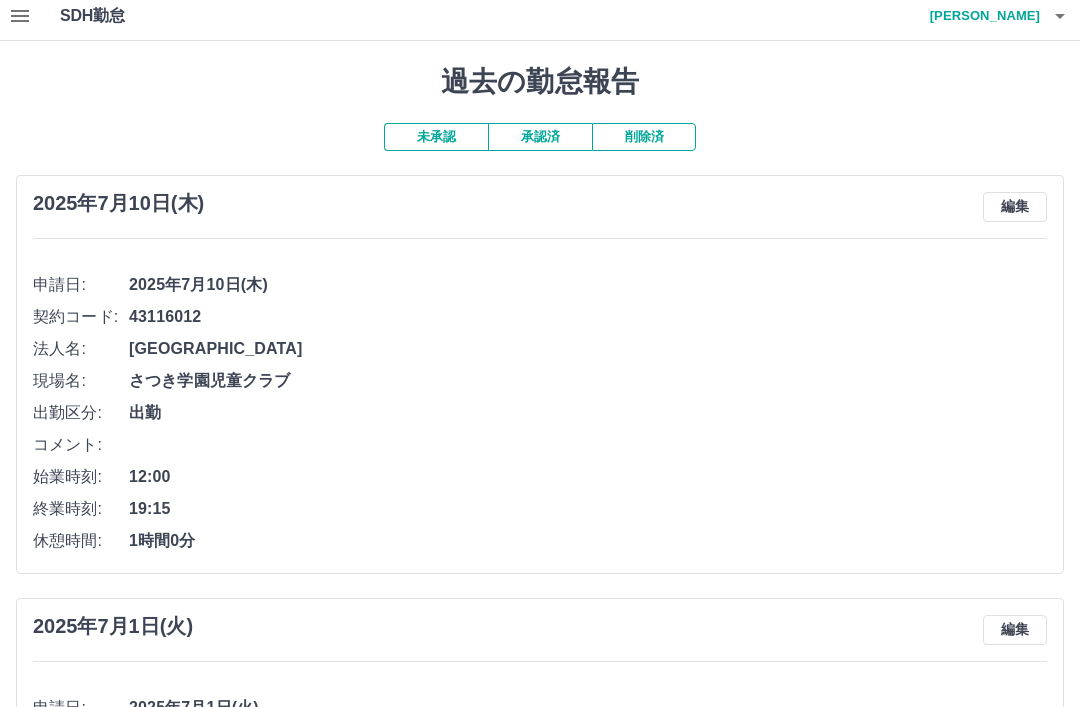 click 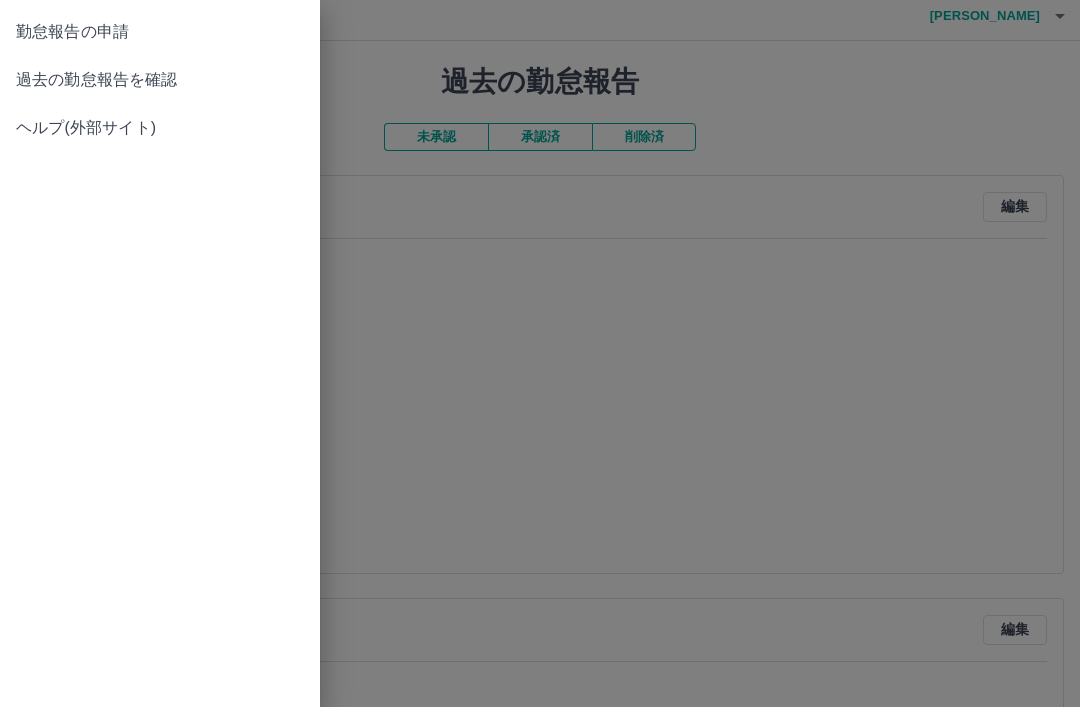 click on "勤怠報告の申請" at bounding box center [160, 32] 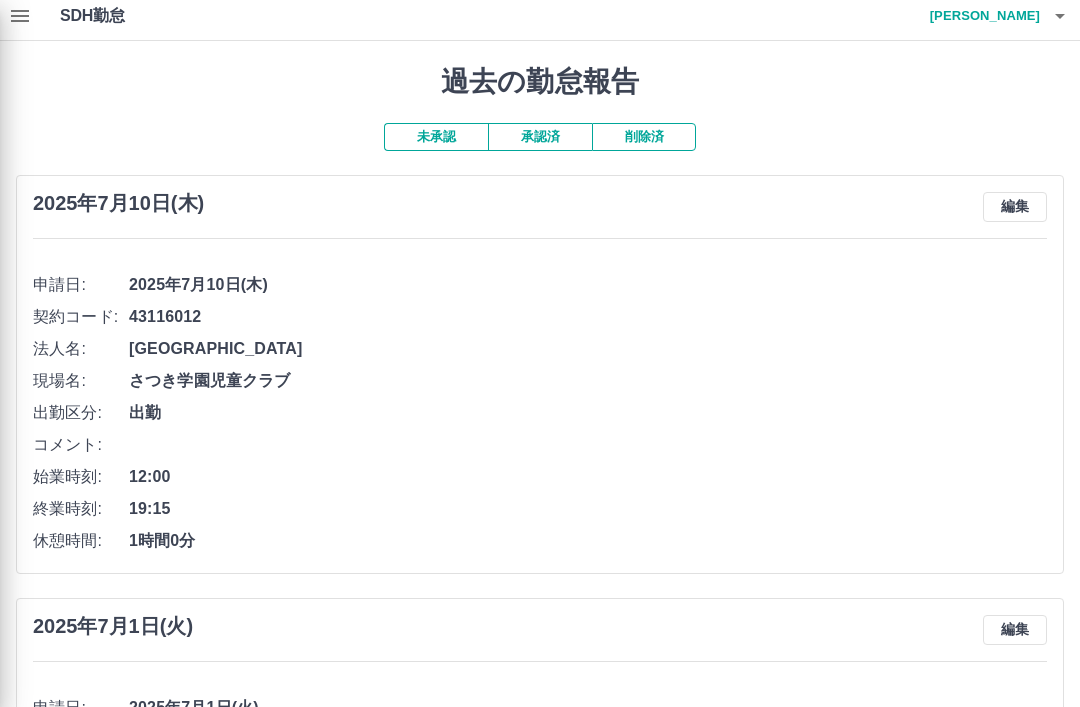 scroll, scrollTop: 0, scrollLeft: 0, axis: both 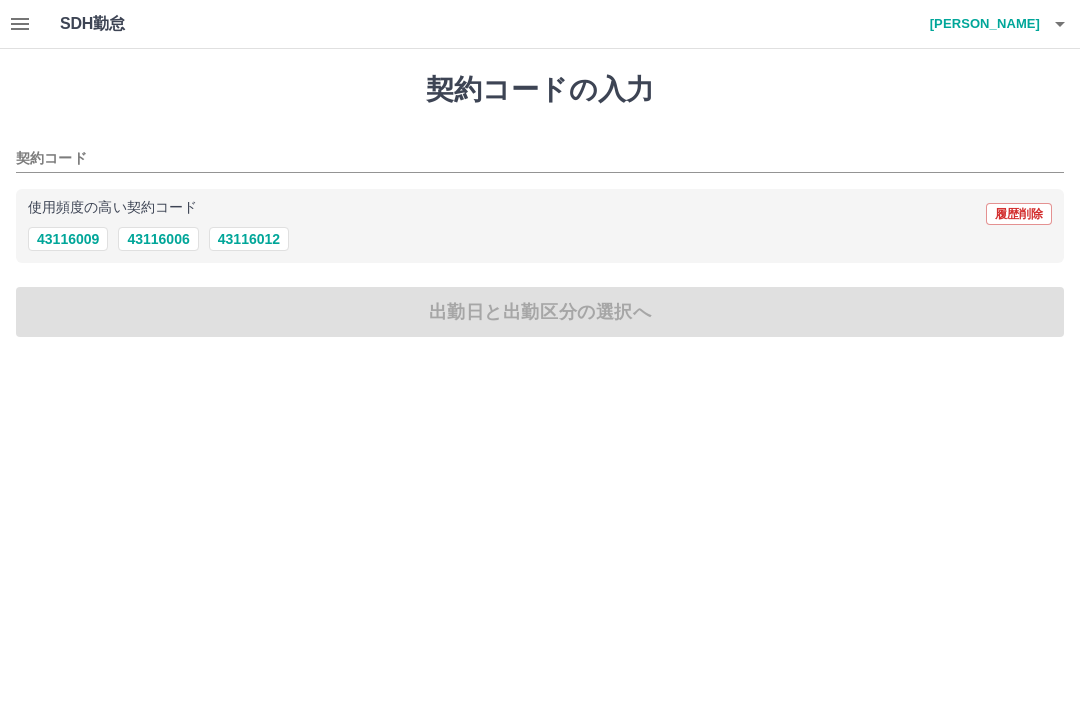 click on "43116012" at bounding box center [249, 239] 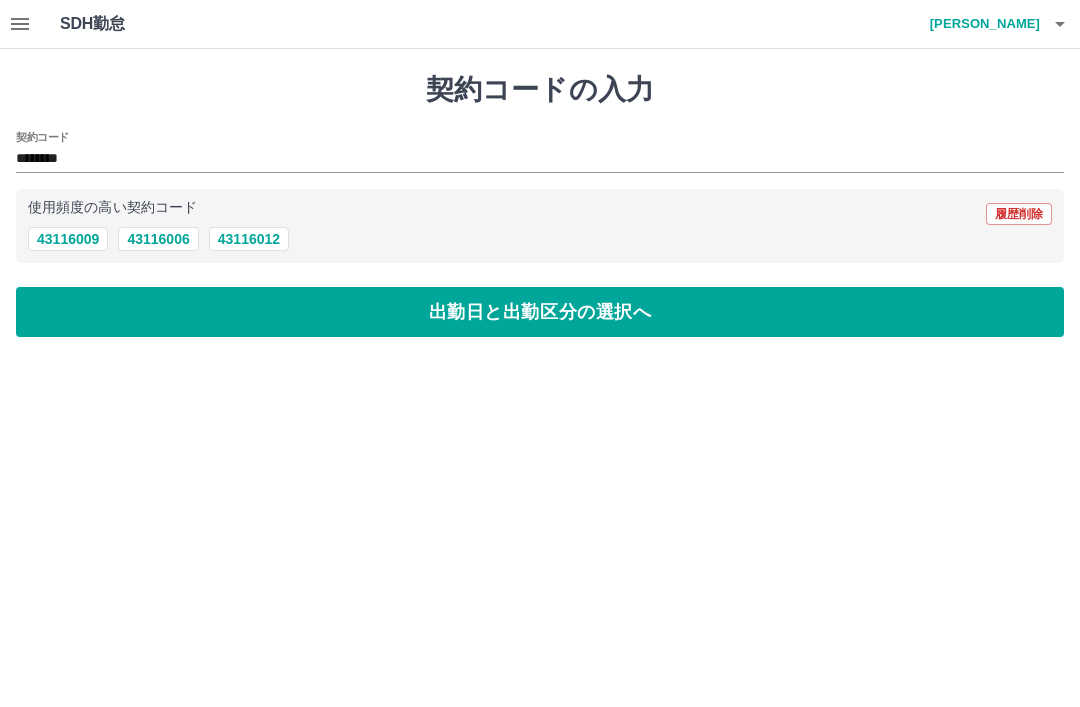 click on "出勤日と出勤区分の選択へ" at bounding box center (540, 312) 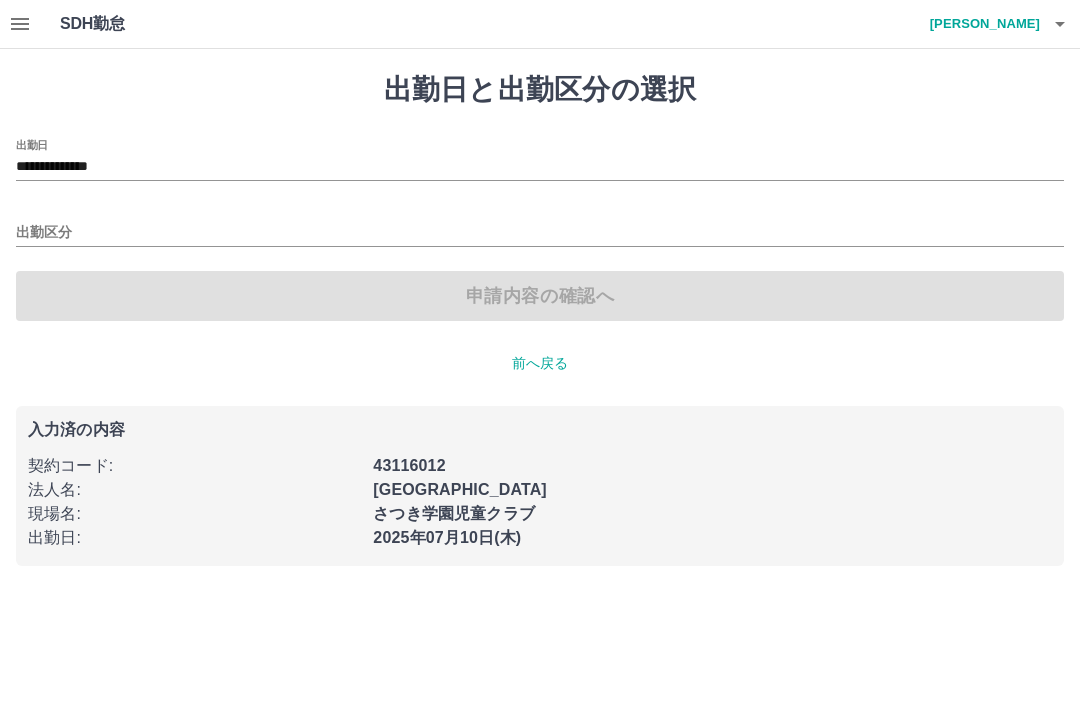 click on "出勤区分" at bounding box center [540, 233] 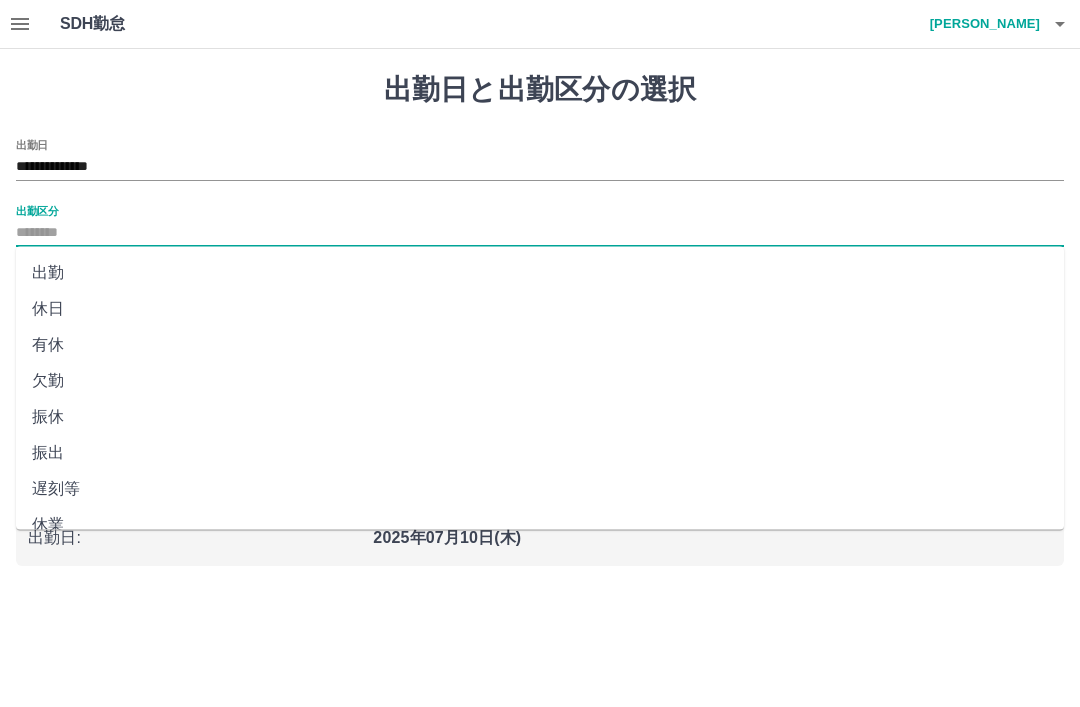 click on "出勤" at bounding box center (540, 273) 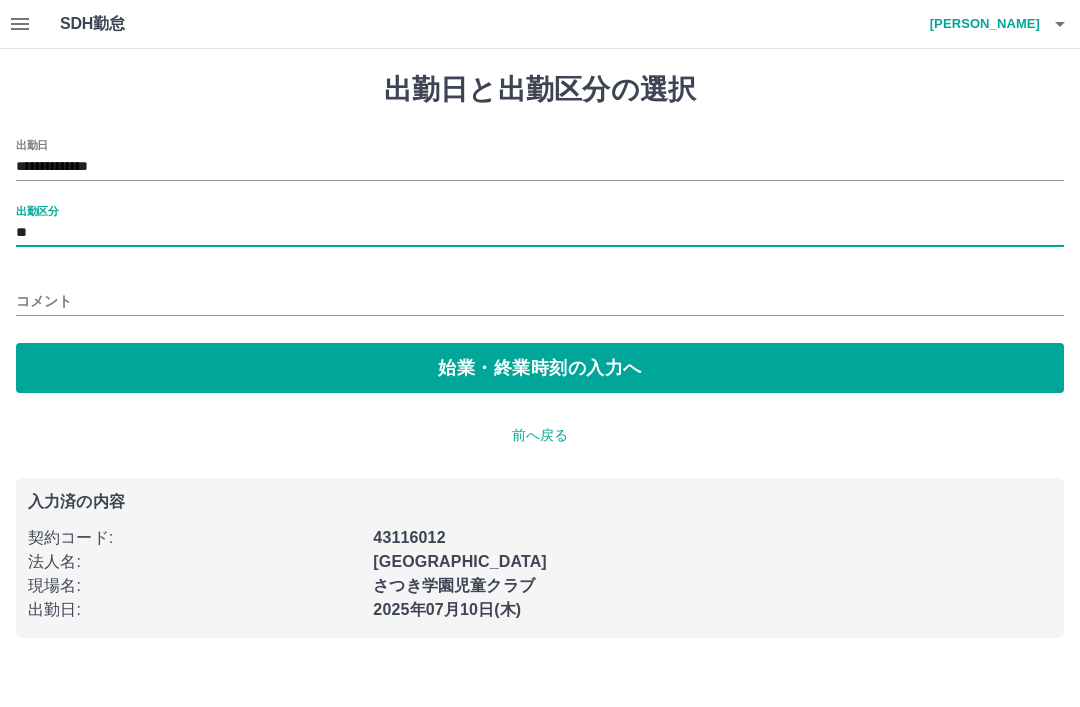 click on "**********" at bounding box center (540, 167) 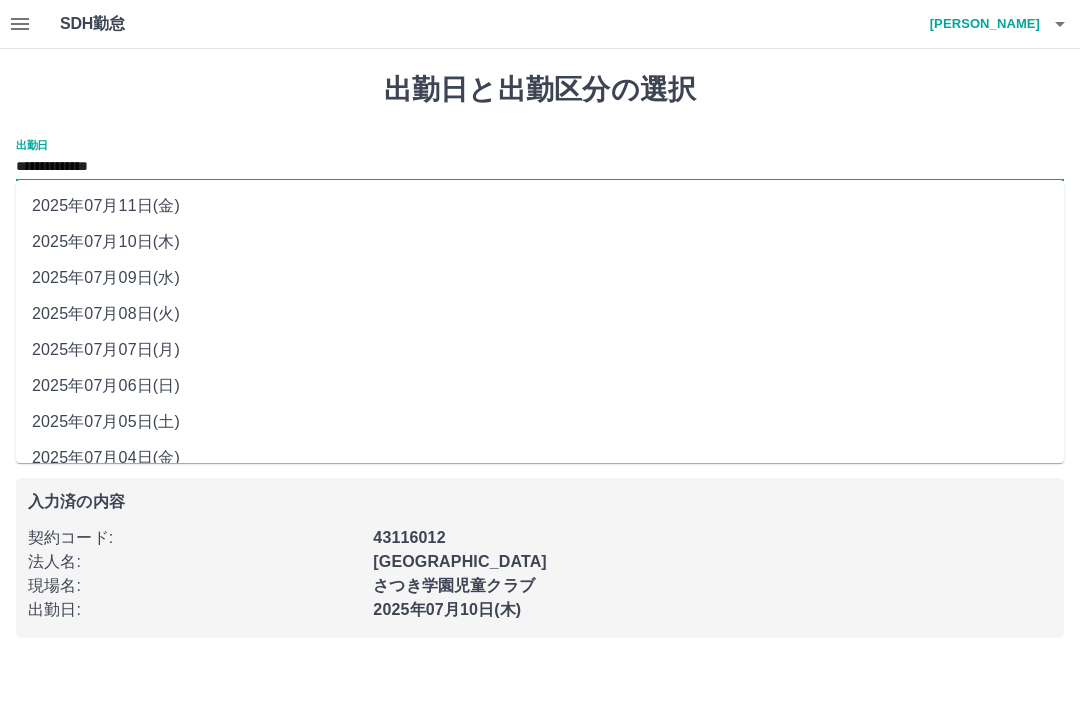 click on "2025年07月07日(月)" at bounding box center (540, 350) 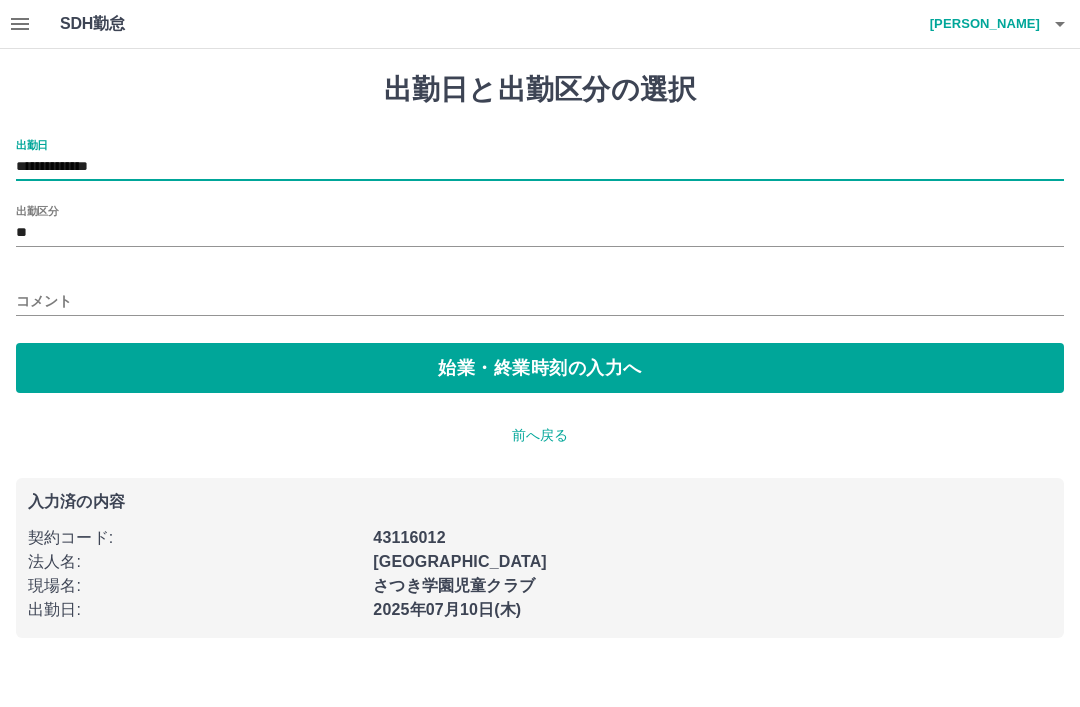 click on "始業・終業時刻の入力へ" at bounding box center [540, 368] 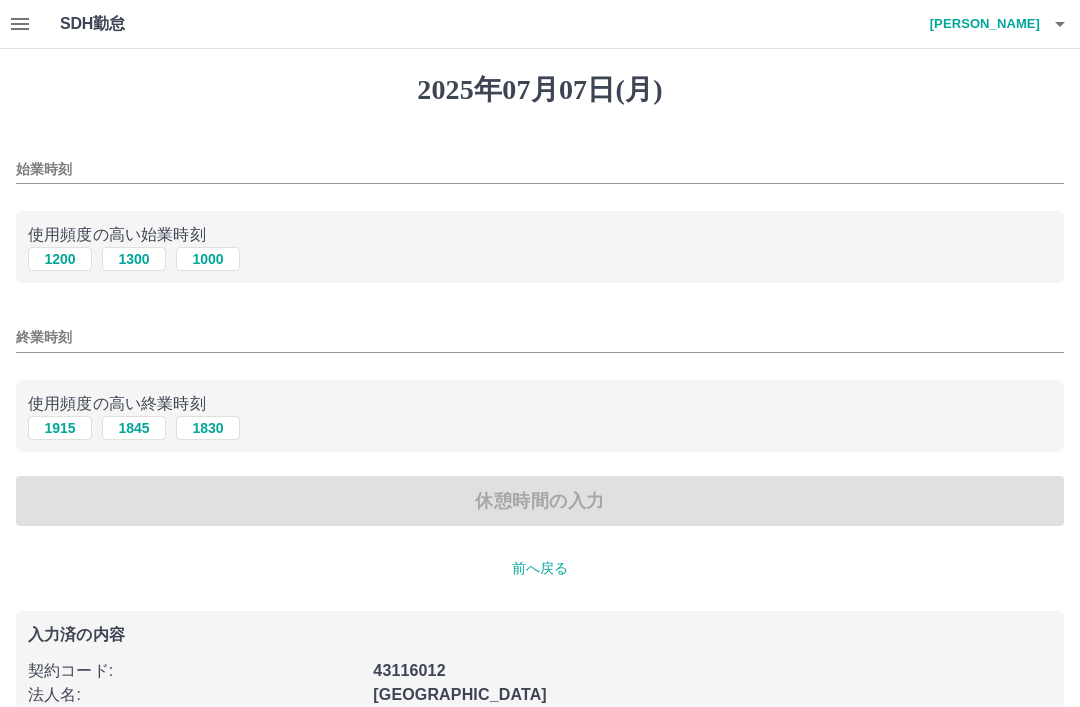 click on "1300" at bounding box center [134, 259] 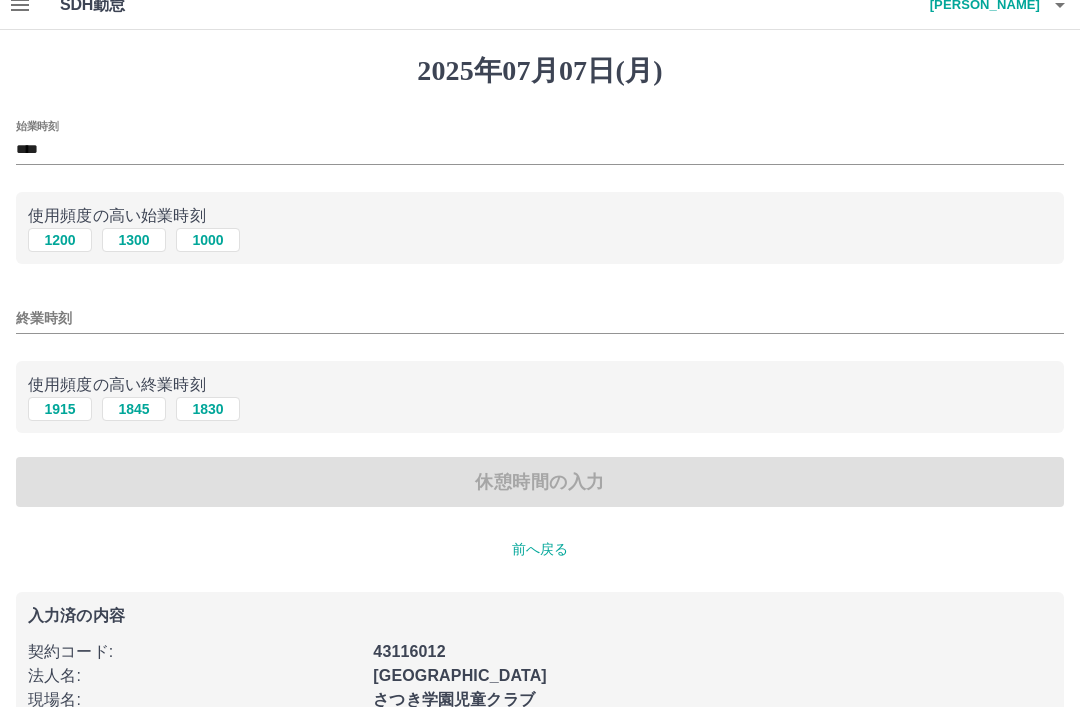 scroll, scrollTop: 22, scrollLeft: 0, axis: vertical 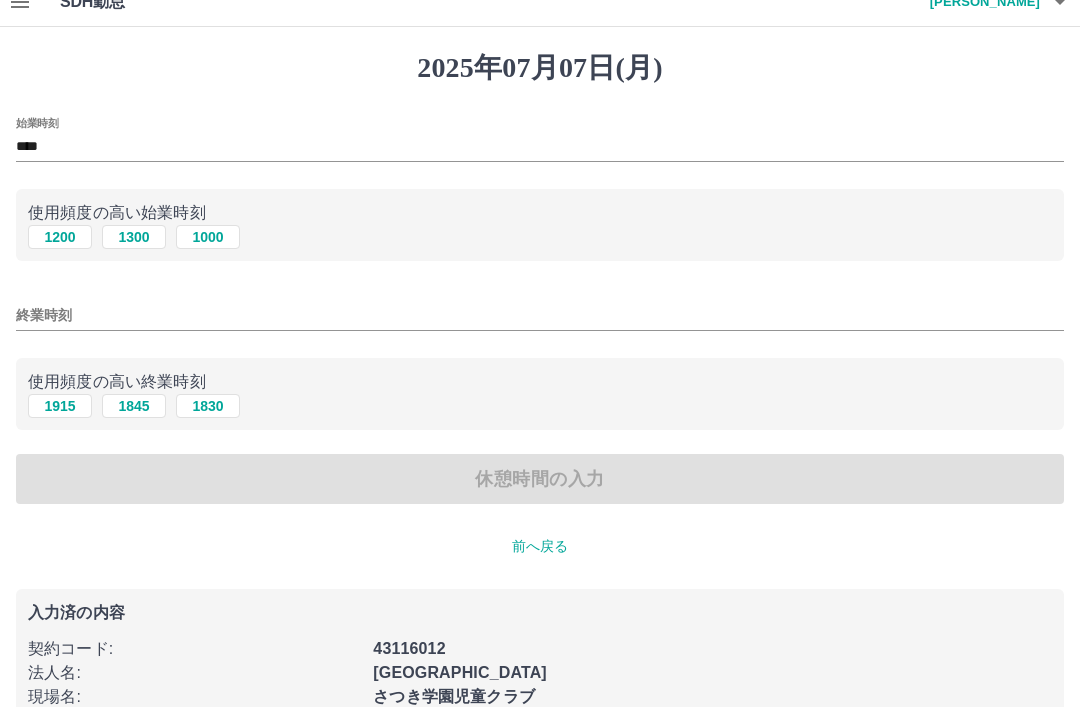 click on "終業時刻" at bounding box center (540, 315) 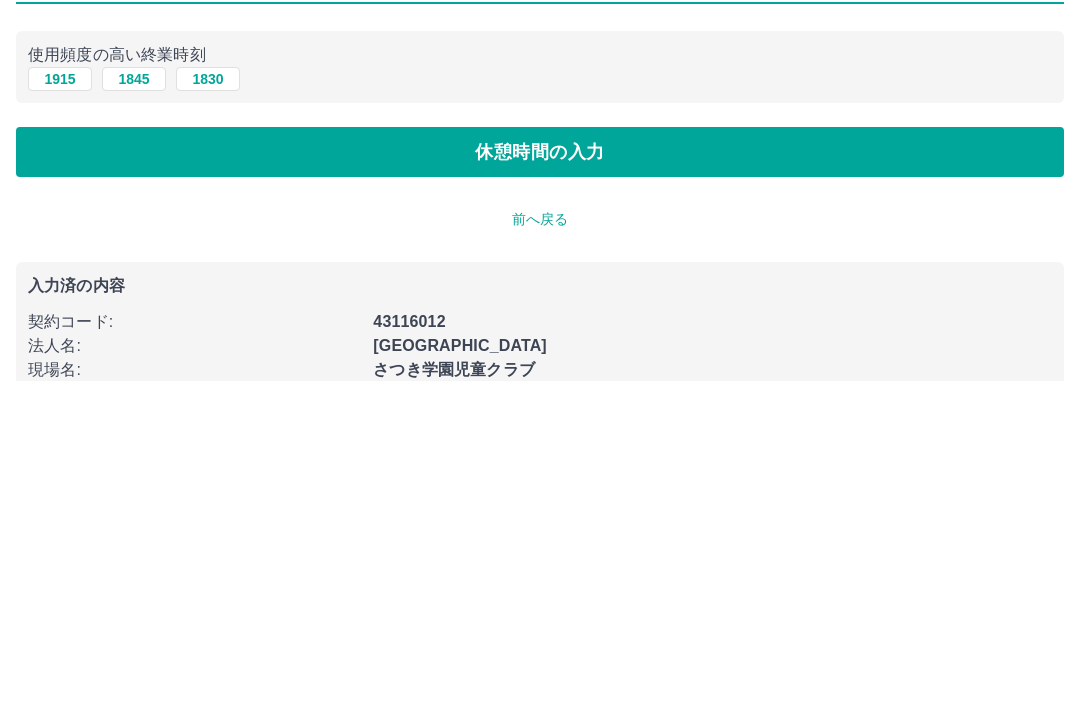 type on "****" 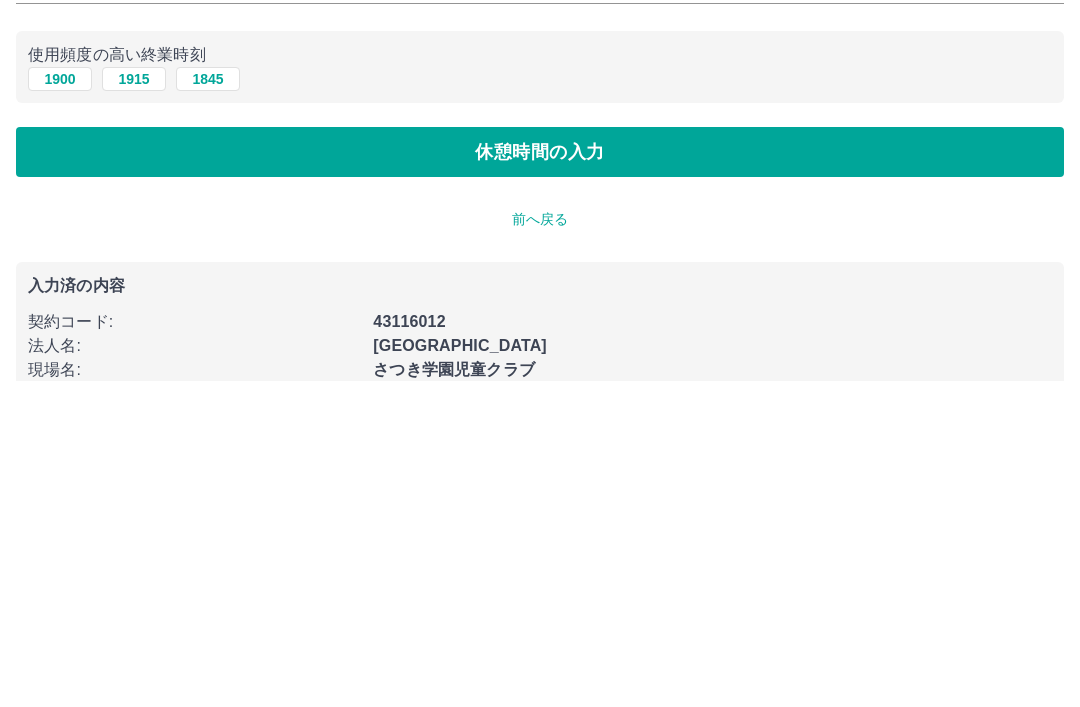 scroll, scrollTop: 0, scrollLeft: 0, axis: both 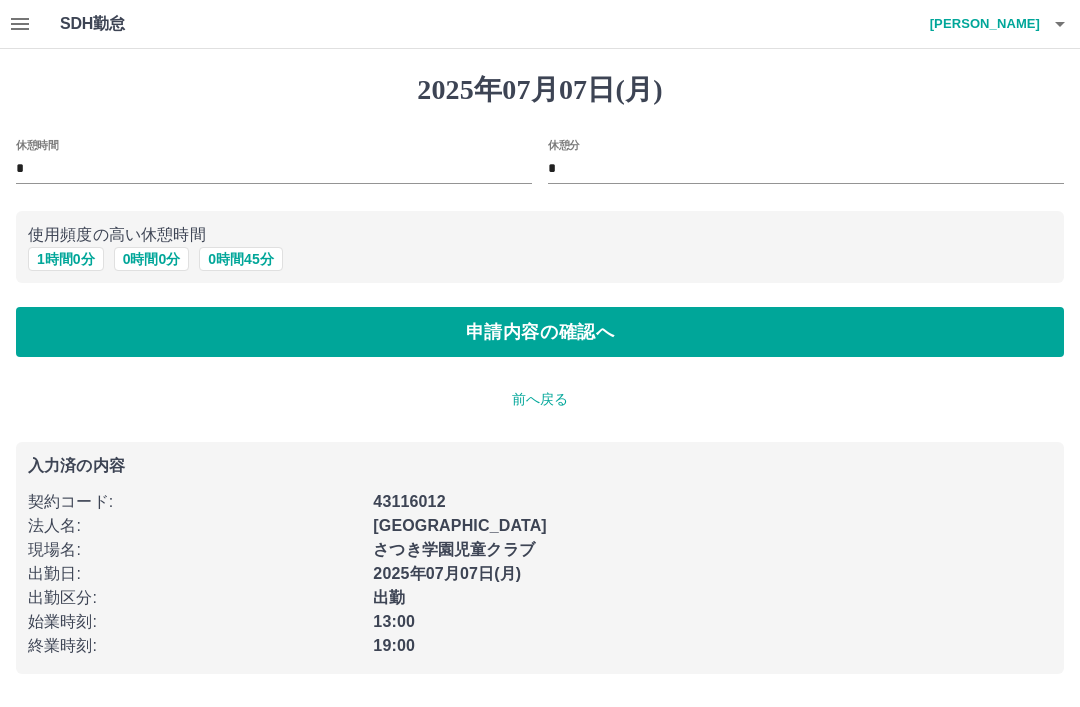 click on "申請内容の確認へ" at bounding box center [540, 332] 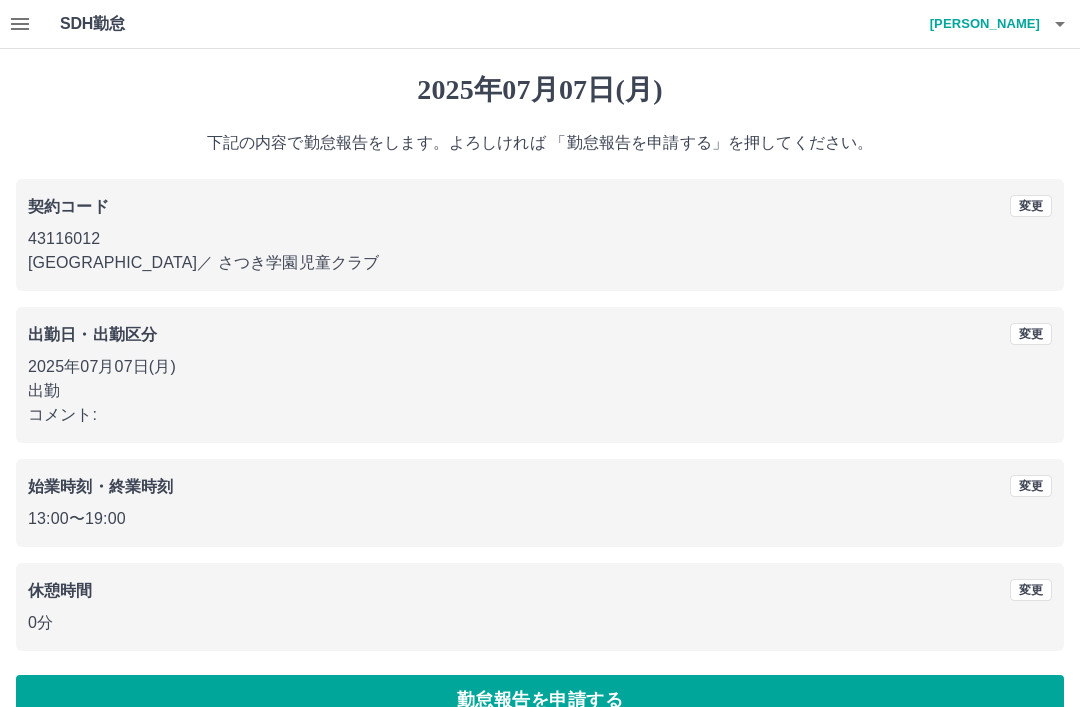scroll, scrollTop: 41, scrollLeft: 0, axis: vertical 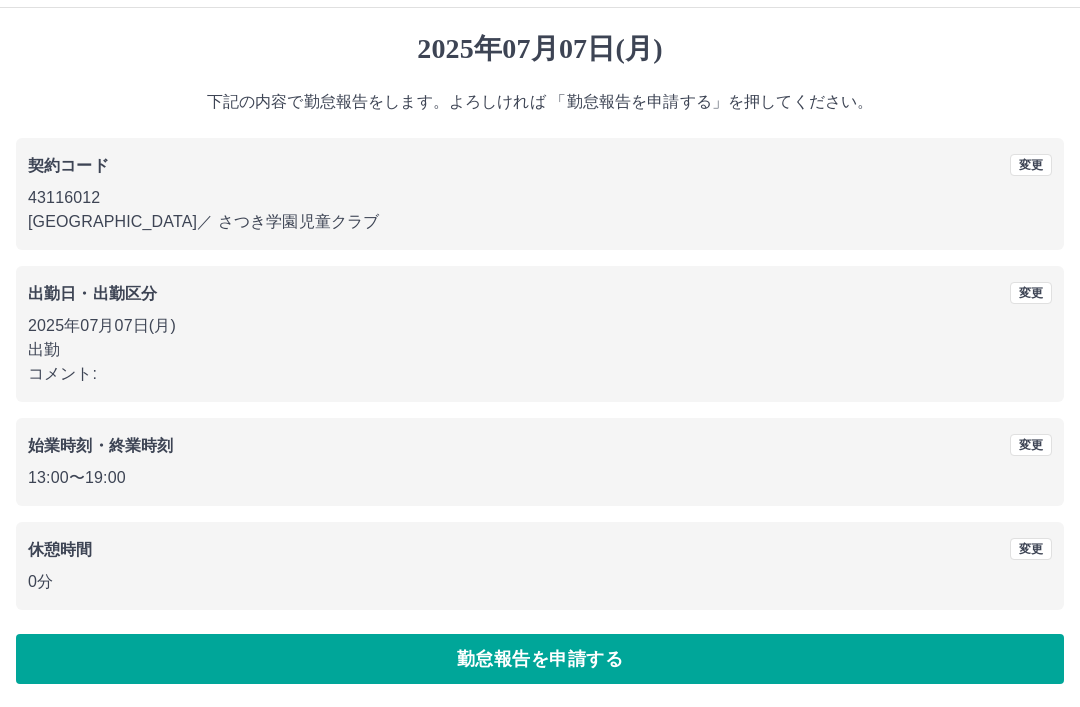 click on "勤怠報告を申請する" at bounding box center [540, 659] 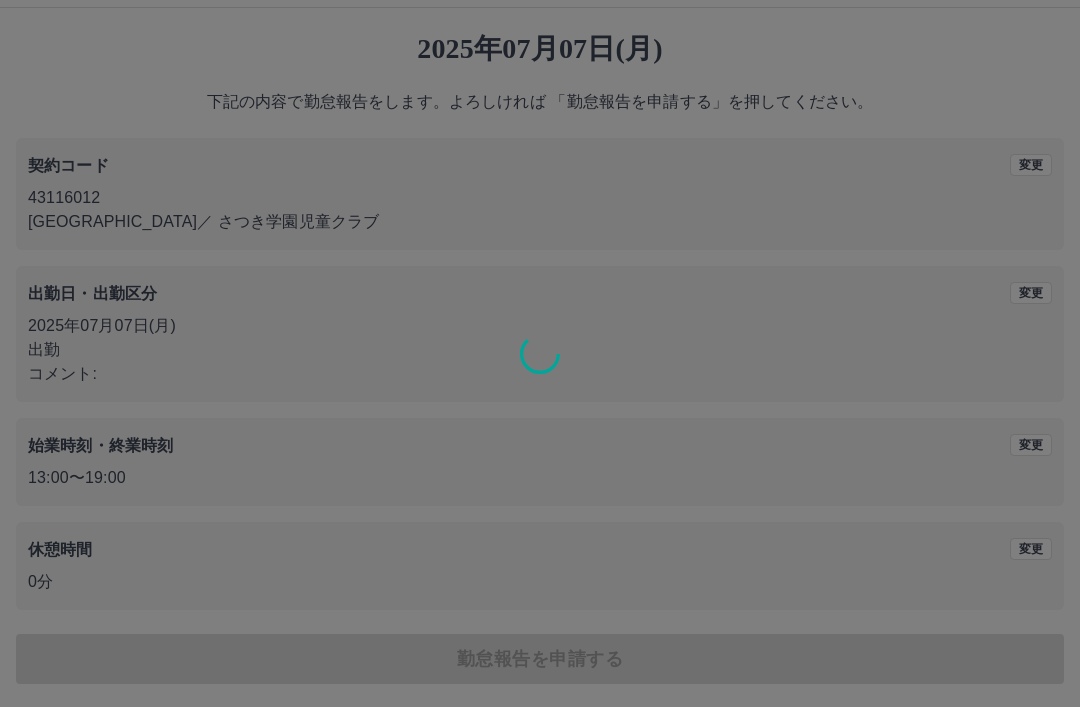 scroll, scrollTop: 0, scrollLeft: 0, axis: both 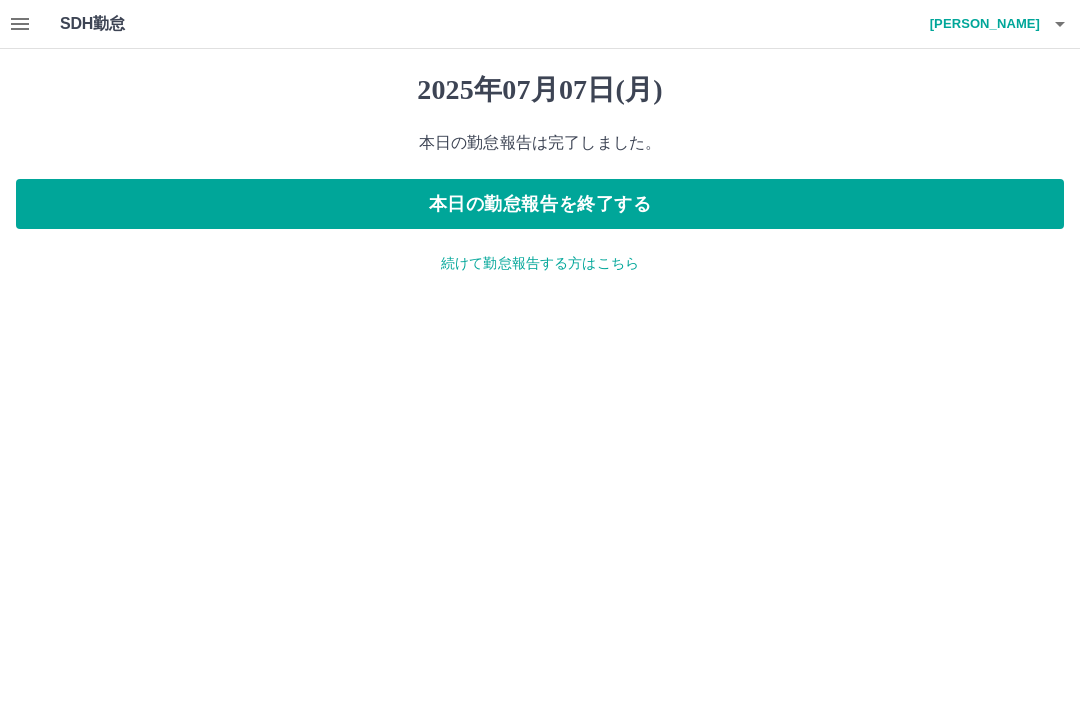 click on "続けて勤怠報告する方はこちら" at bounding box center [540, 263] 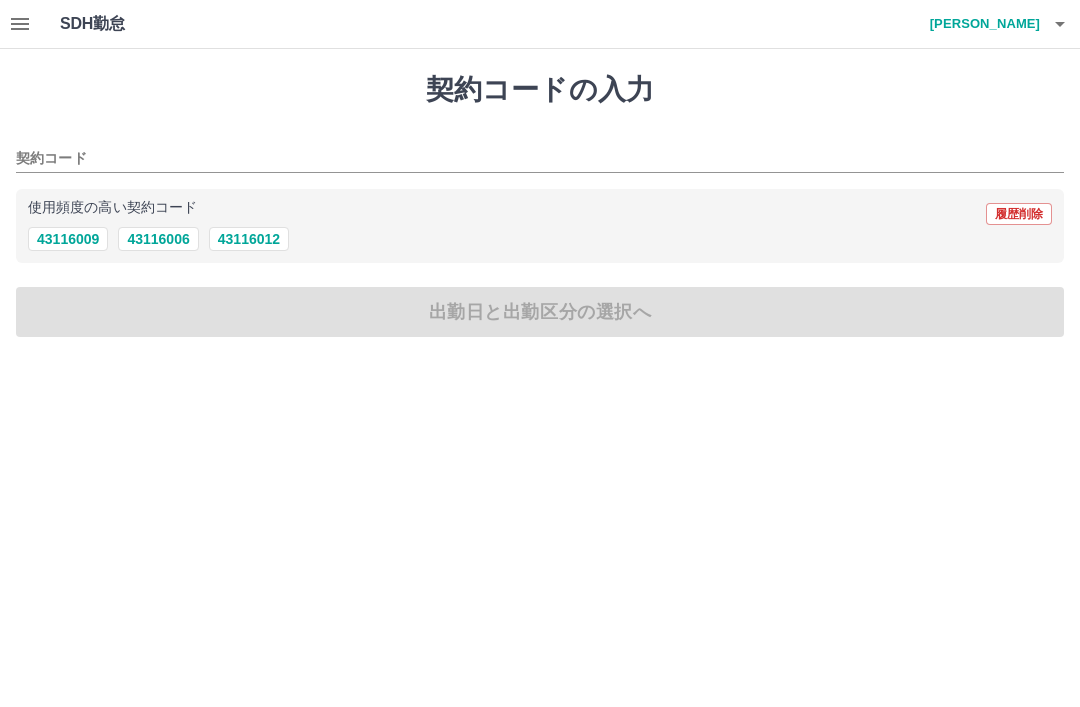 click on "43116012" at bounding box center (249, 239) 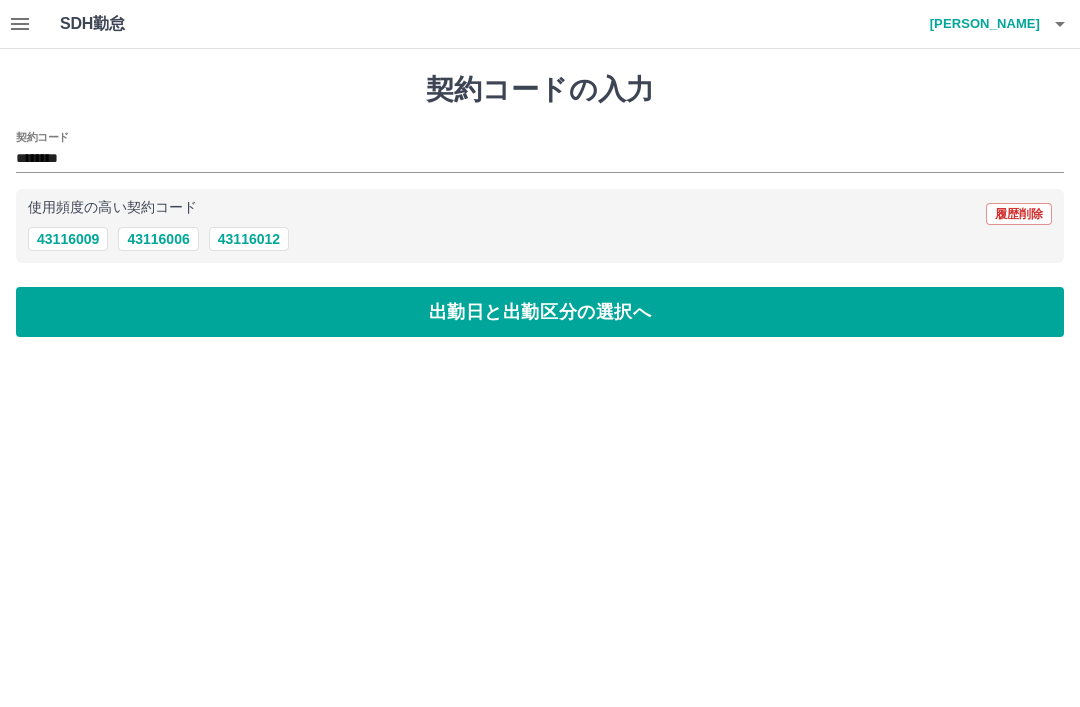 click on "出勤日と出勤区分の選択へ" at bounding box center [540, 312] 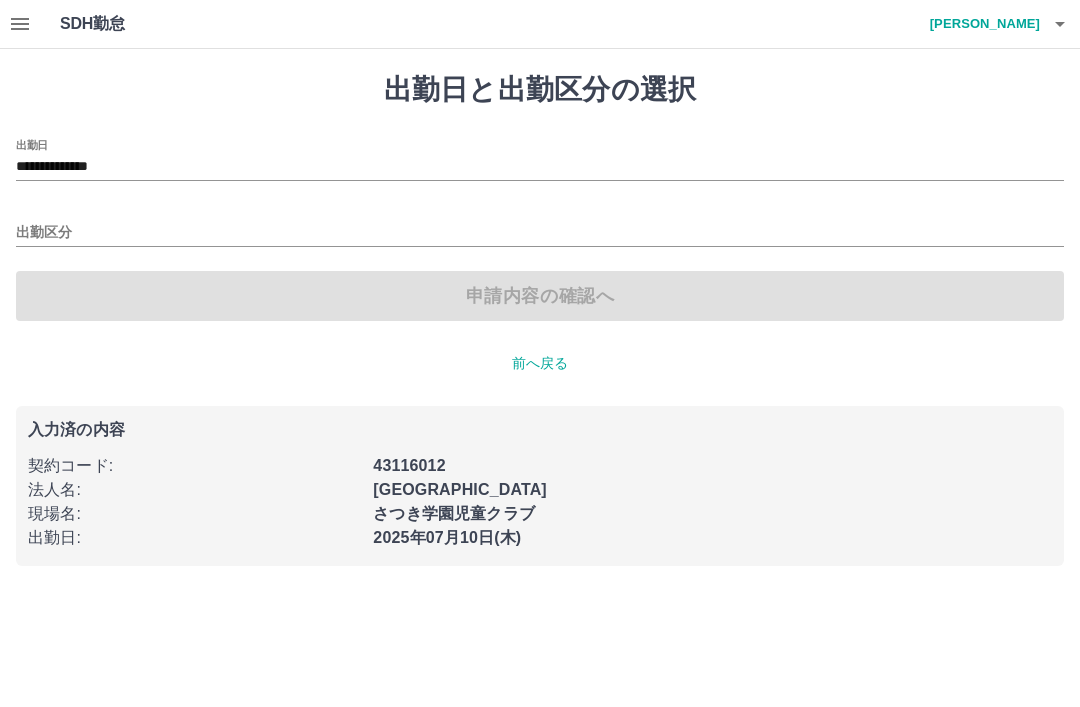 click on "**********" at bounding box center (540, 167) 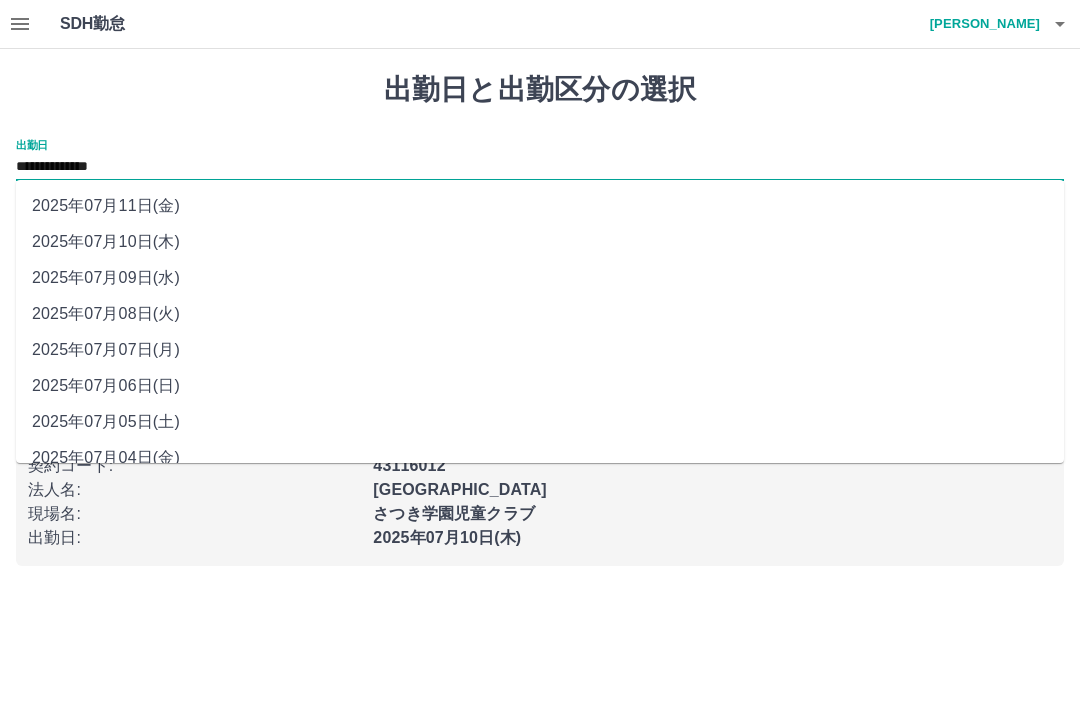 click on "2025年07月08日(火)" at bounding box center [540, 314] 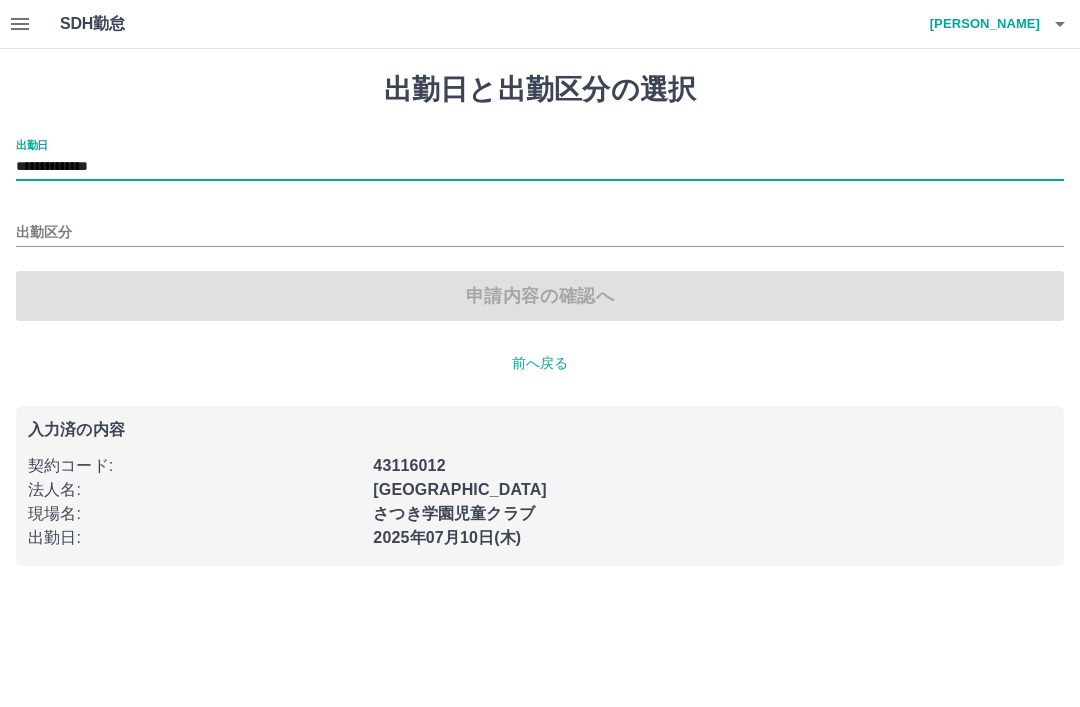 click on "出勤区分" at bounding box center (540, 233) 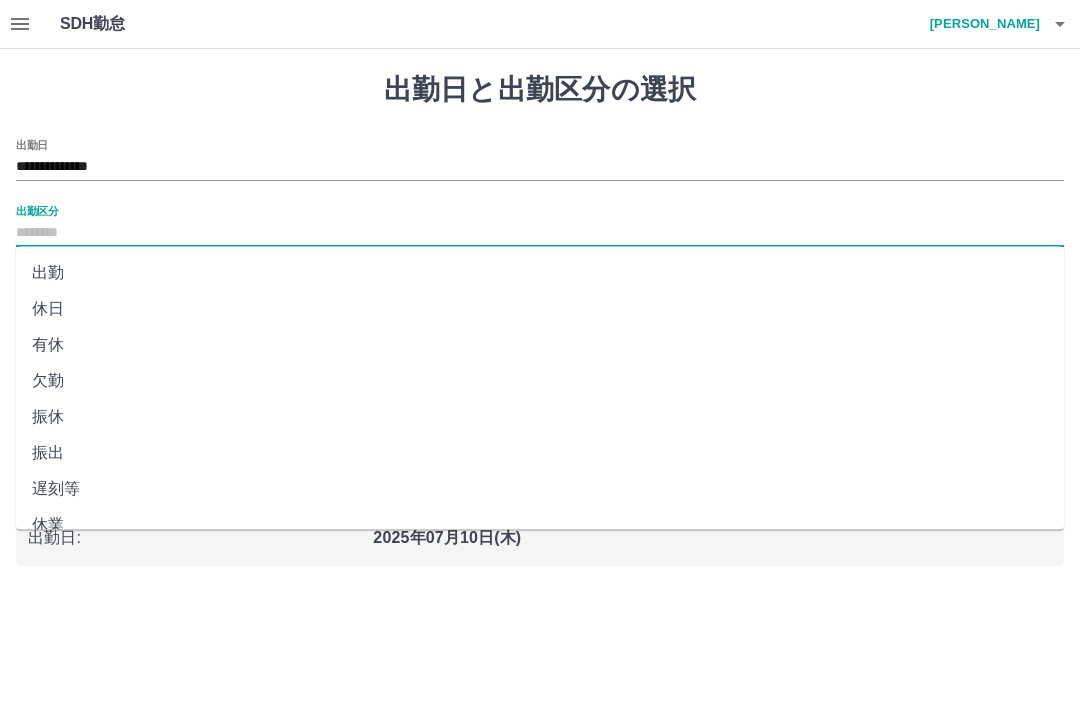click on "出勤" at bounding box center [540, 273] 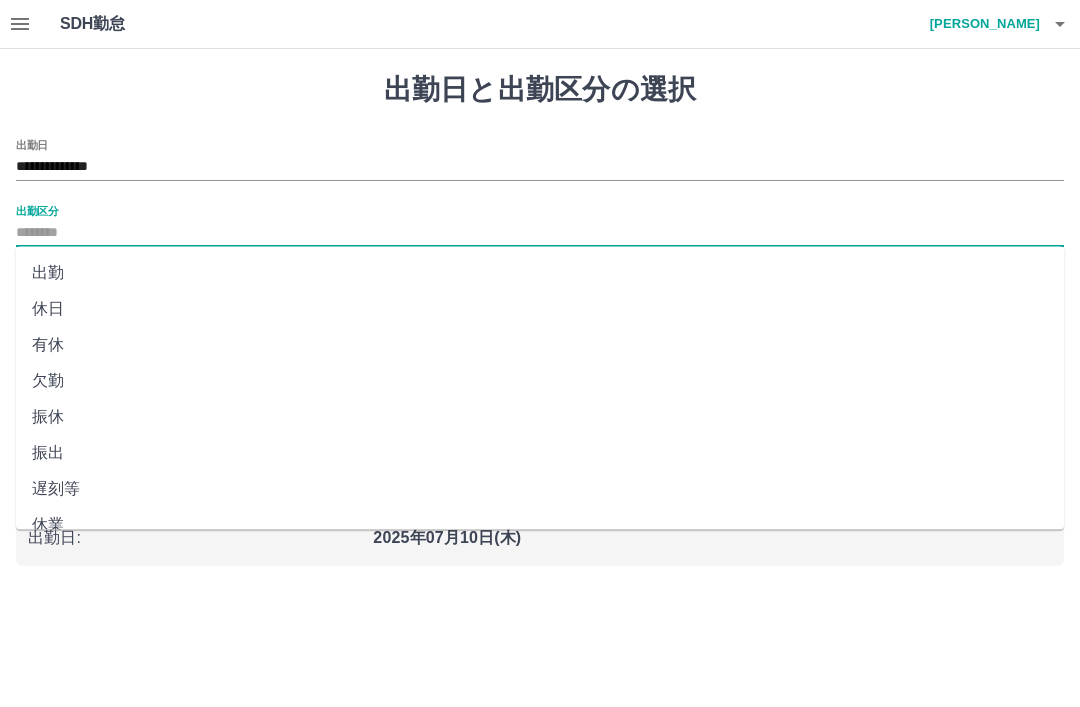 type on "**" 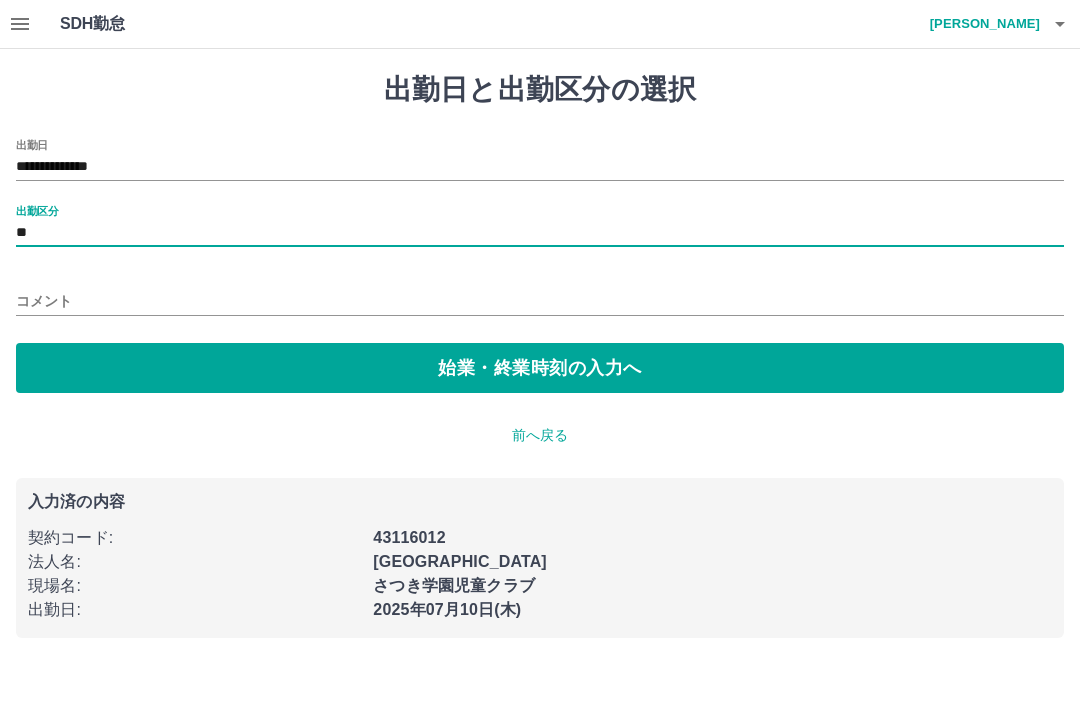 click on "始業・終業時刻の入力へ" at bounding box center (540, 368) 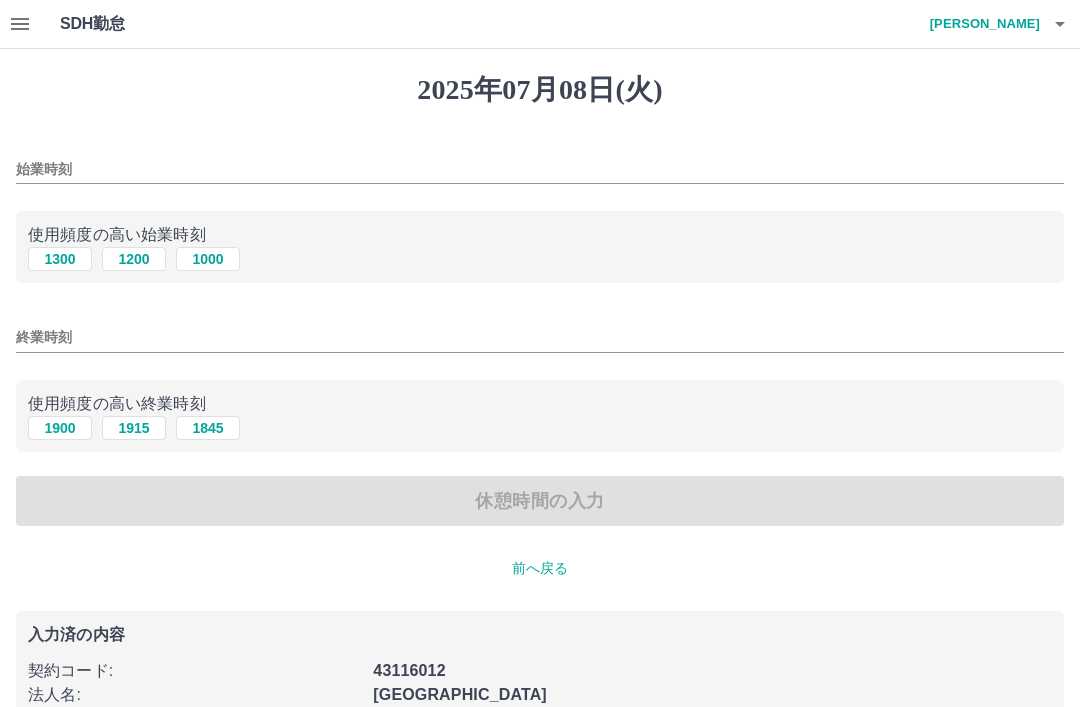 click on "1300" at bounding box center [60, 259] 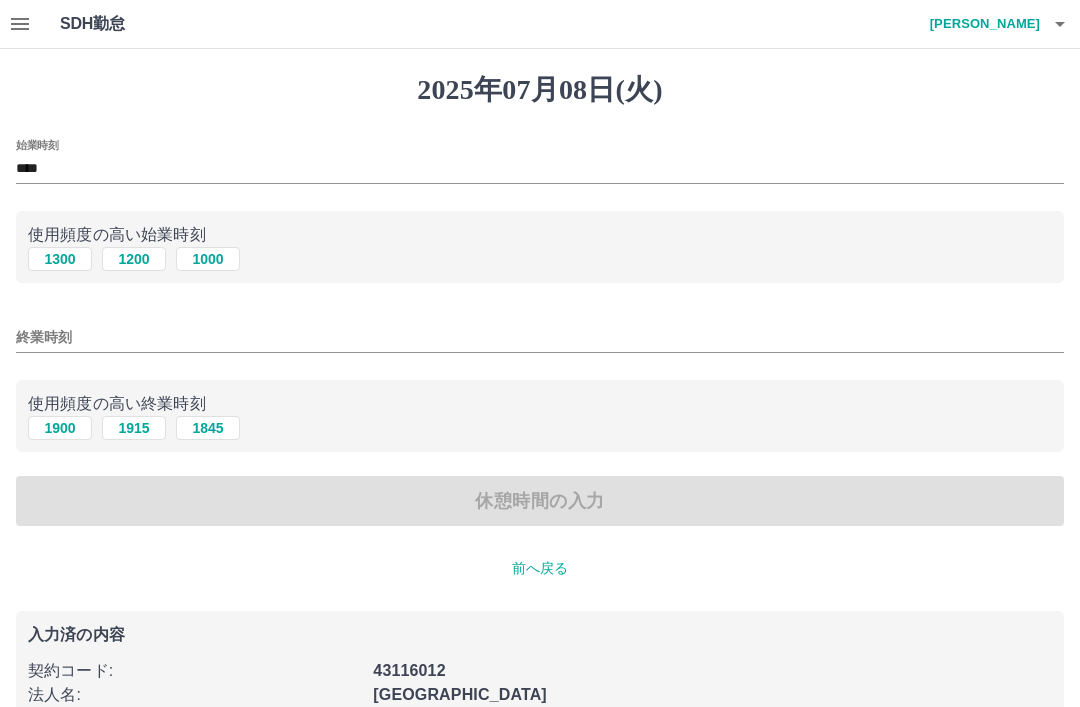 click on "1900" at bounding box center [60, 428] 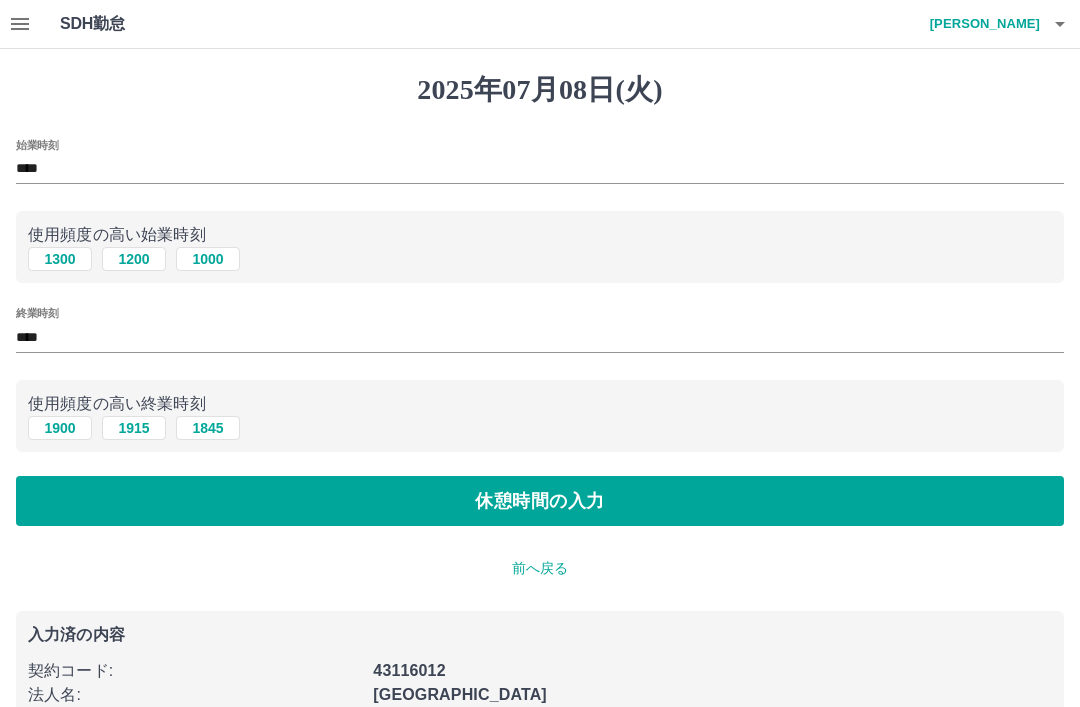 click on "休憩時間の入力" at bounding box center (540, 501) 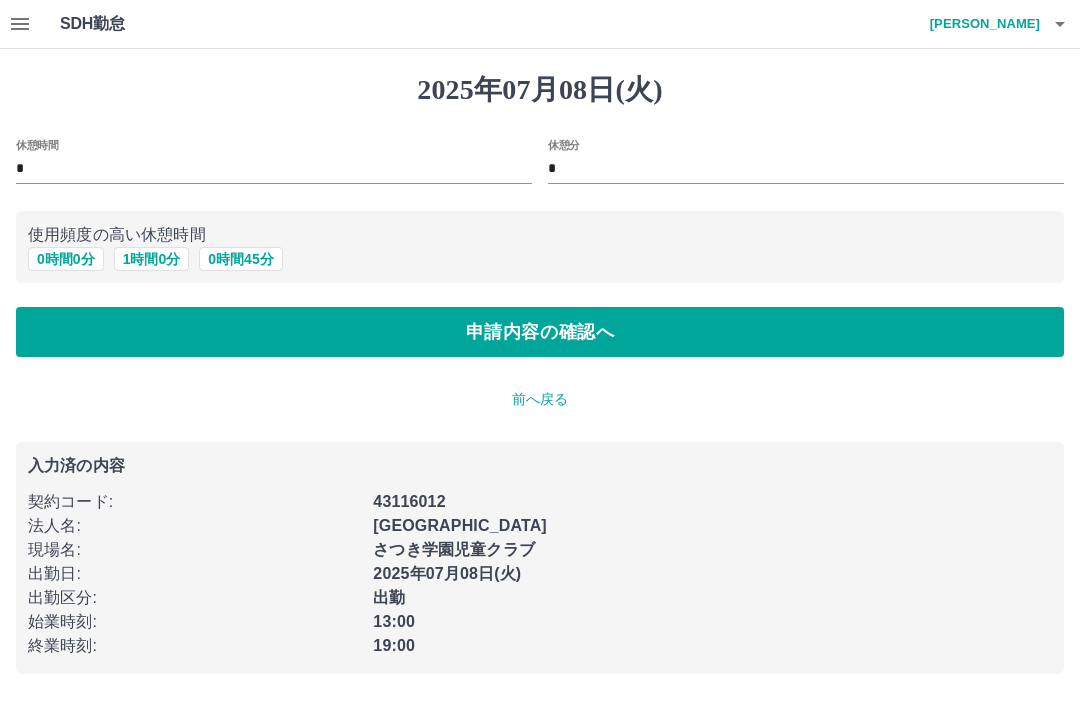 click on "申請内容の確認へ" at bounding box center (540, 332) 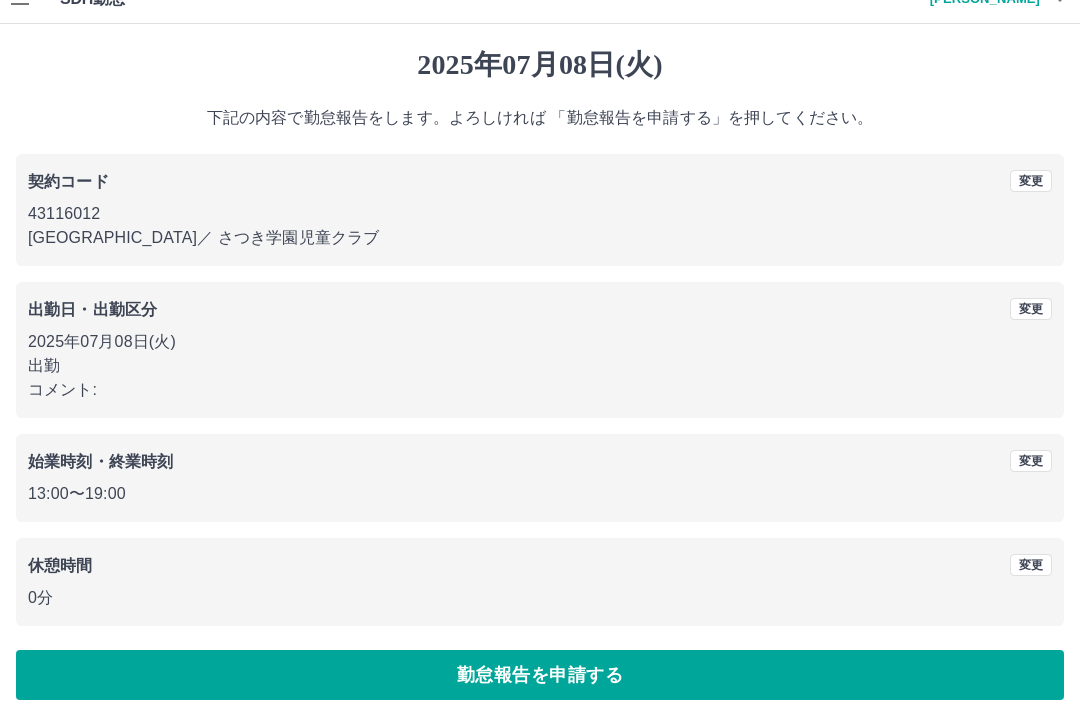 scroll, scrollTop: 41, scrollLeft: 0, axis: vertical 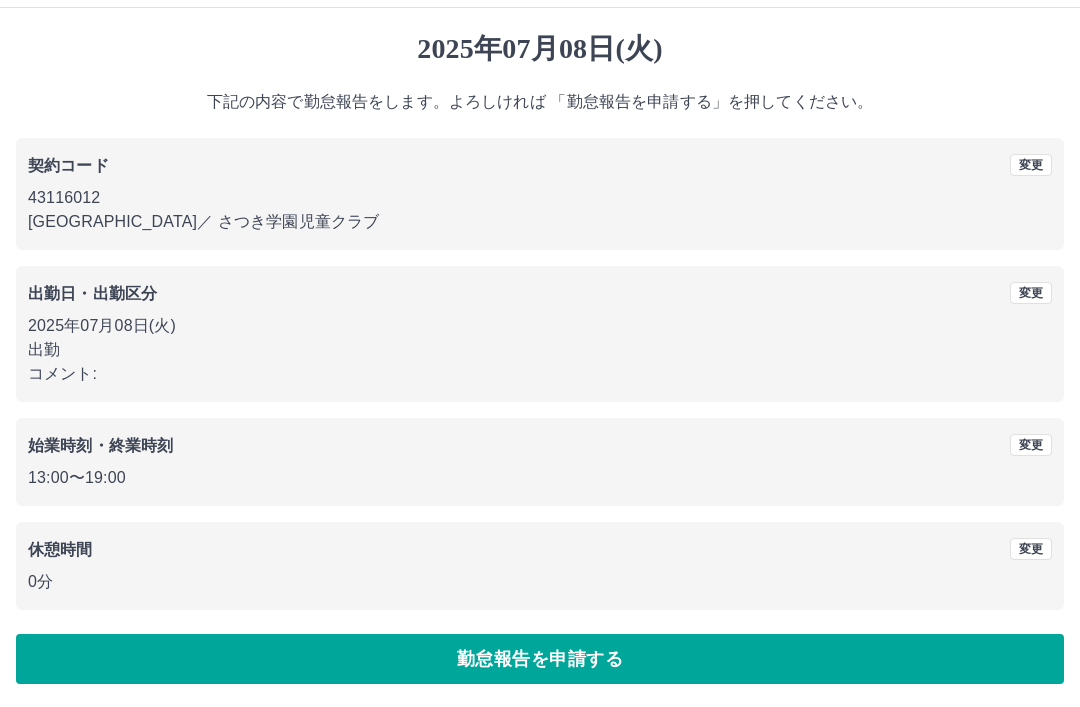 click on "勤怠報告を申請する" at bounding box center (540, 659) 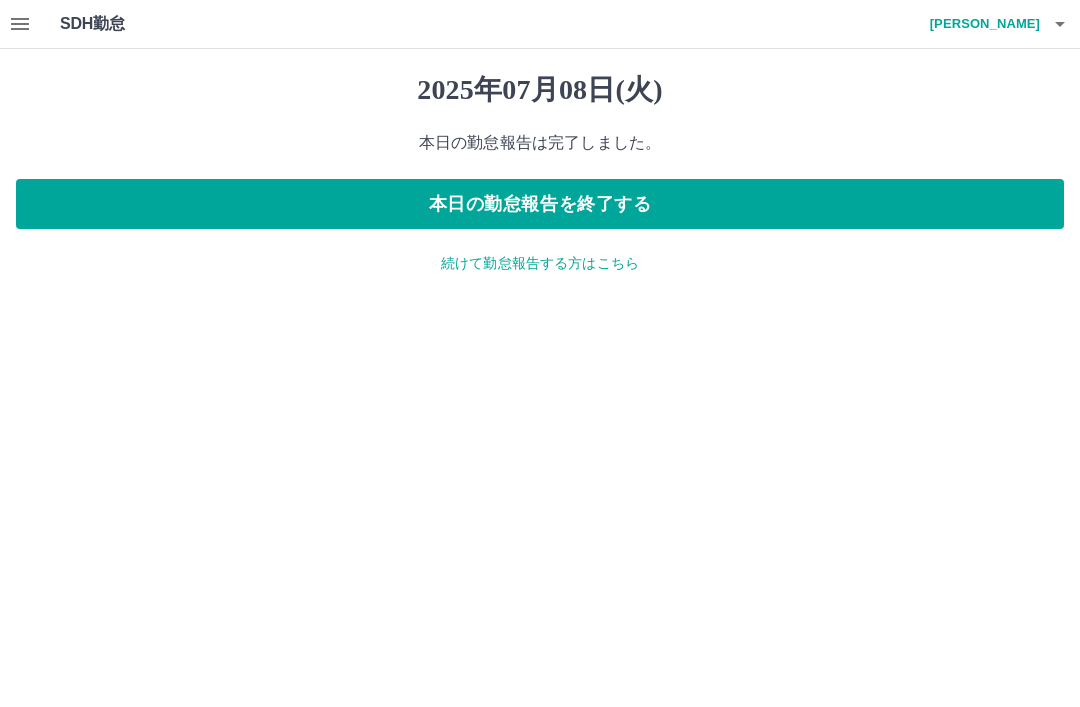 scroll, scrollTop: 0, scrollLeft: 0, axis: both 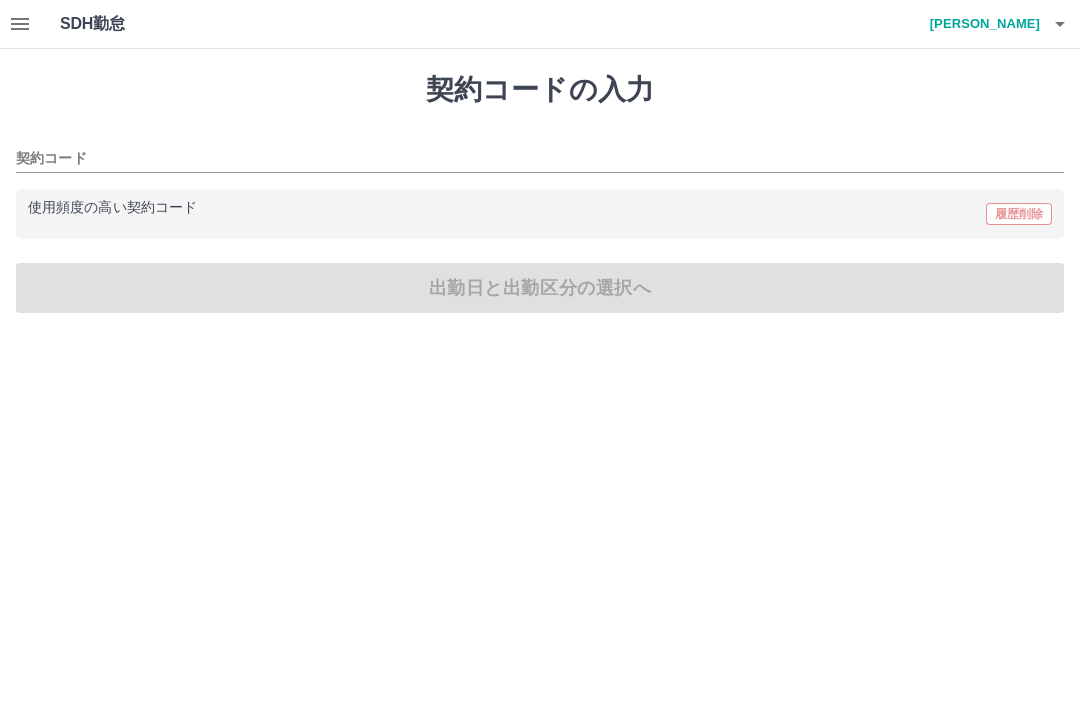 click on "契約コードの入力 契約コード 使用頻度の高い契約コード 履歴削除 出勤日と出勤区分の選択へ" at bounding box center [540, 193] 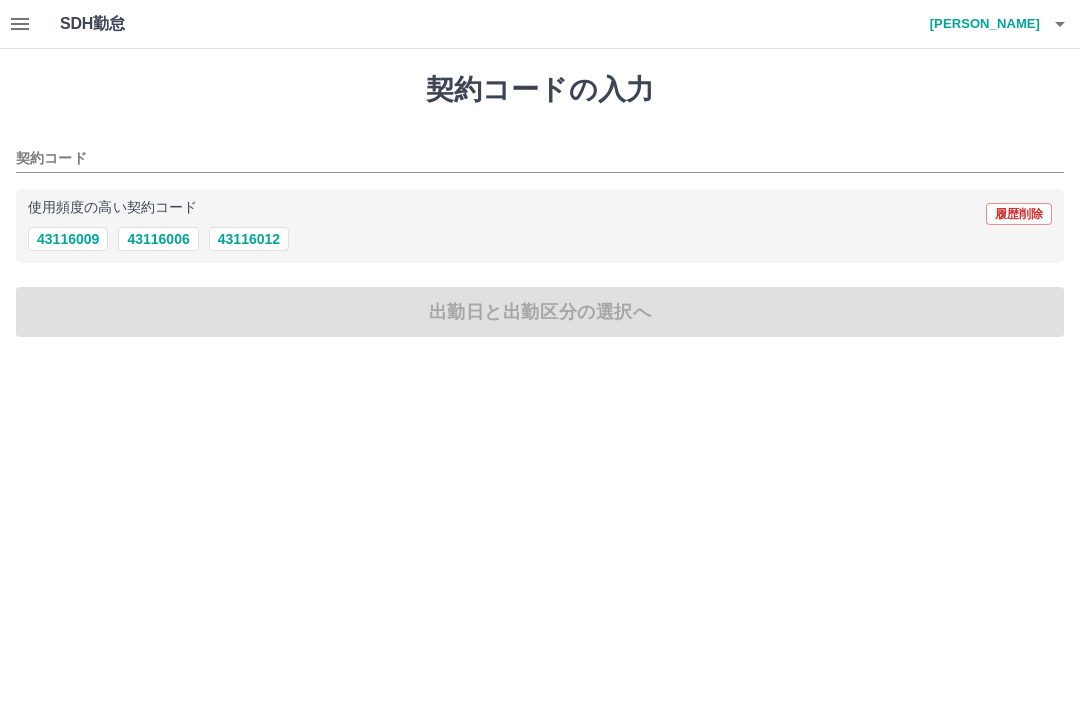 click at bounding box center (20, 24) 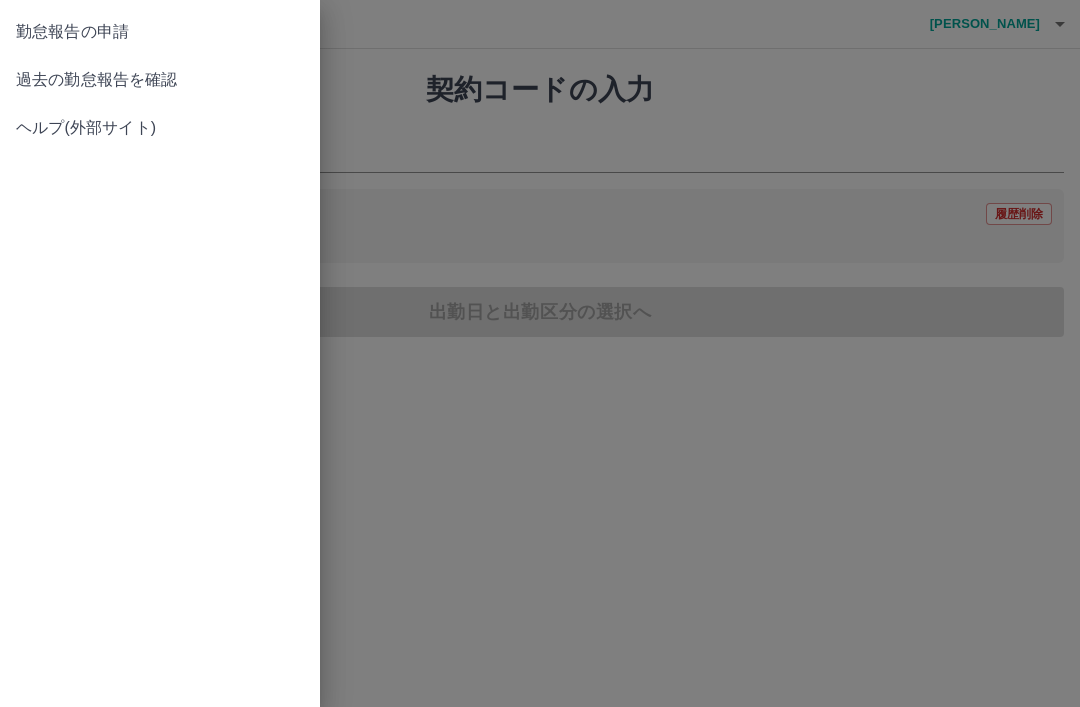 click on "過去の勤怠報告を確認" at bounding box center (160, 80) 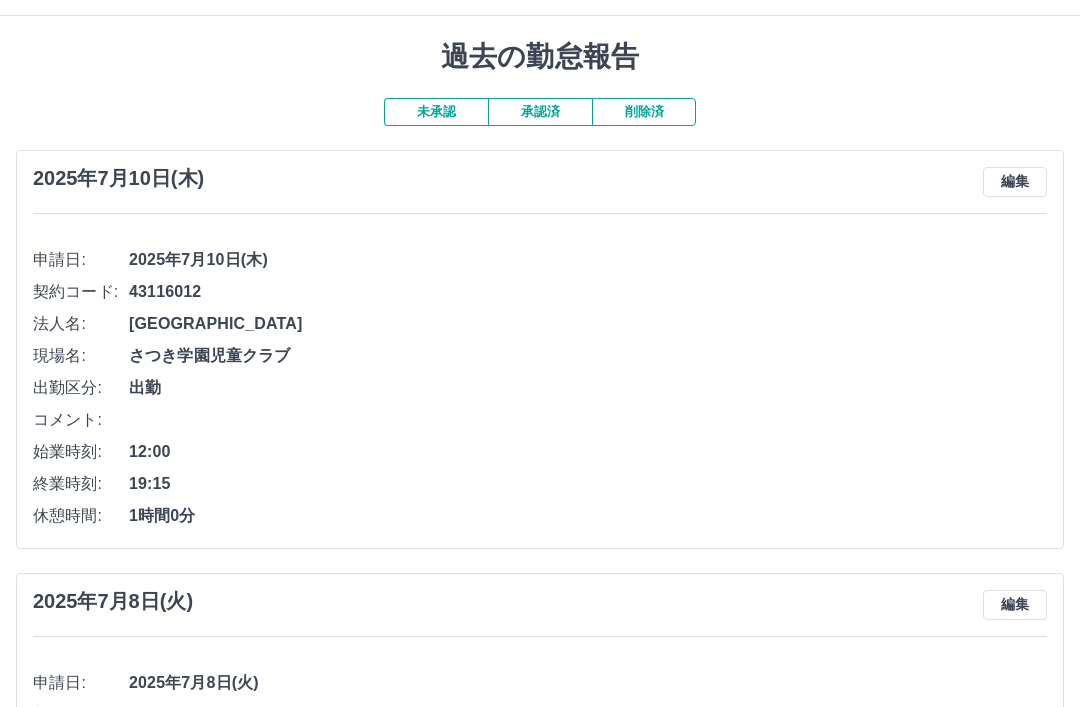 scroll, scrollTop: 0, scrollLeft: 0, axis: both 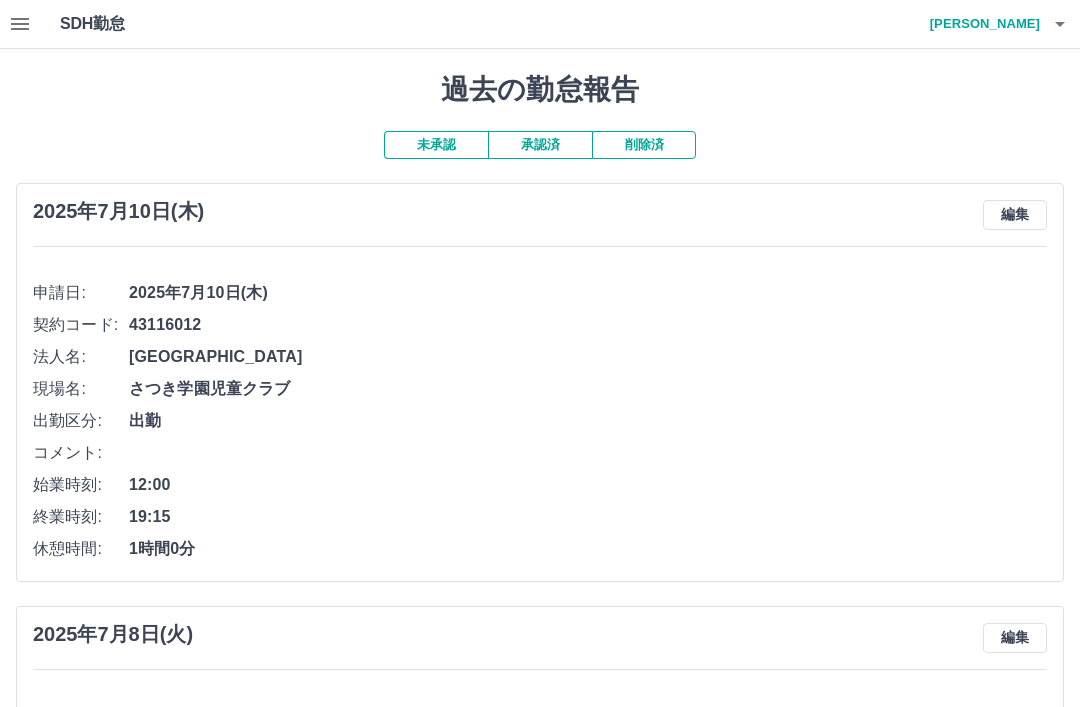 click at bounding box center [20, 24] 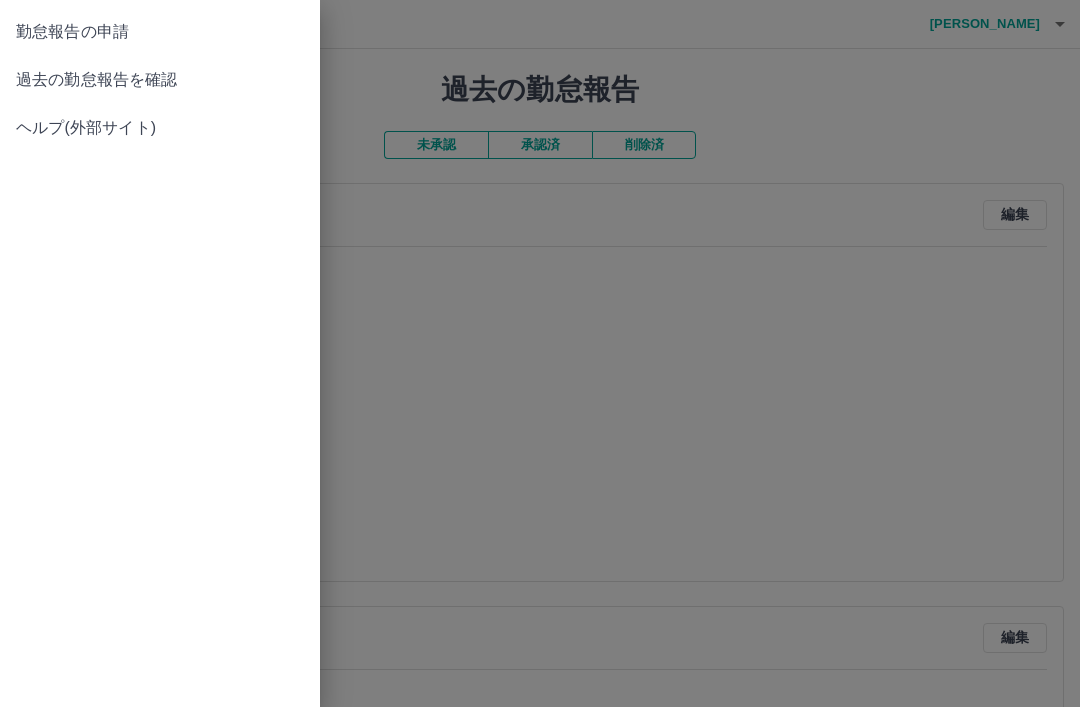 click on "勤怠報告の申請" at bounding box center [160, 32] 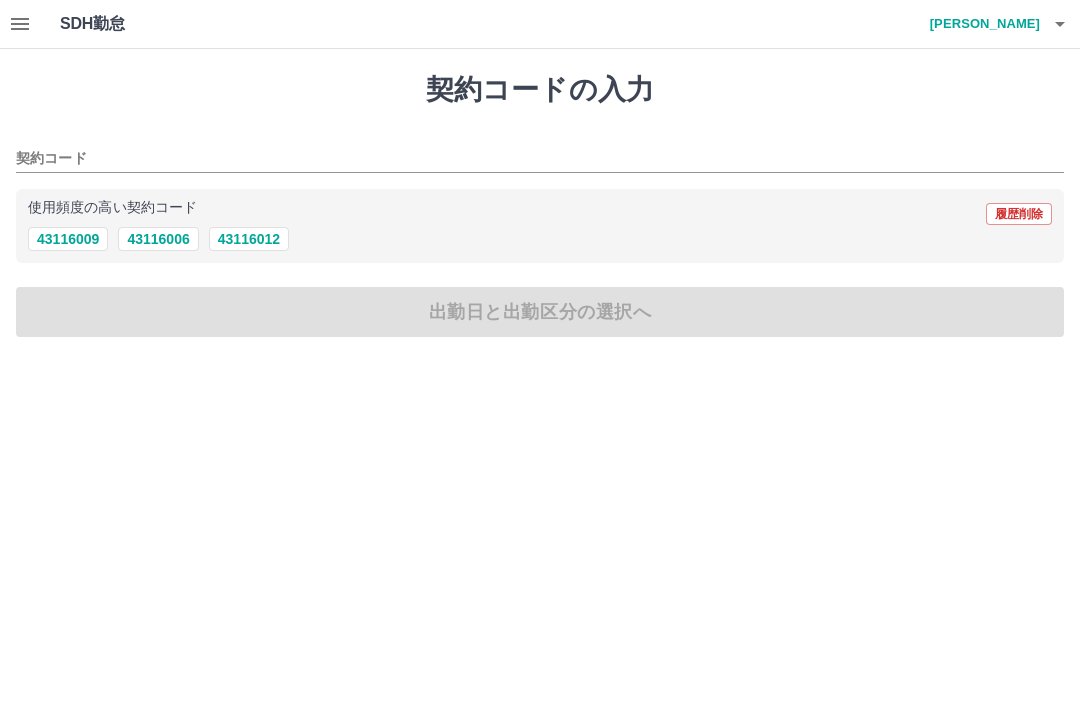 click on "43116012" at bounding box center (249, 239) 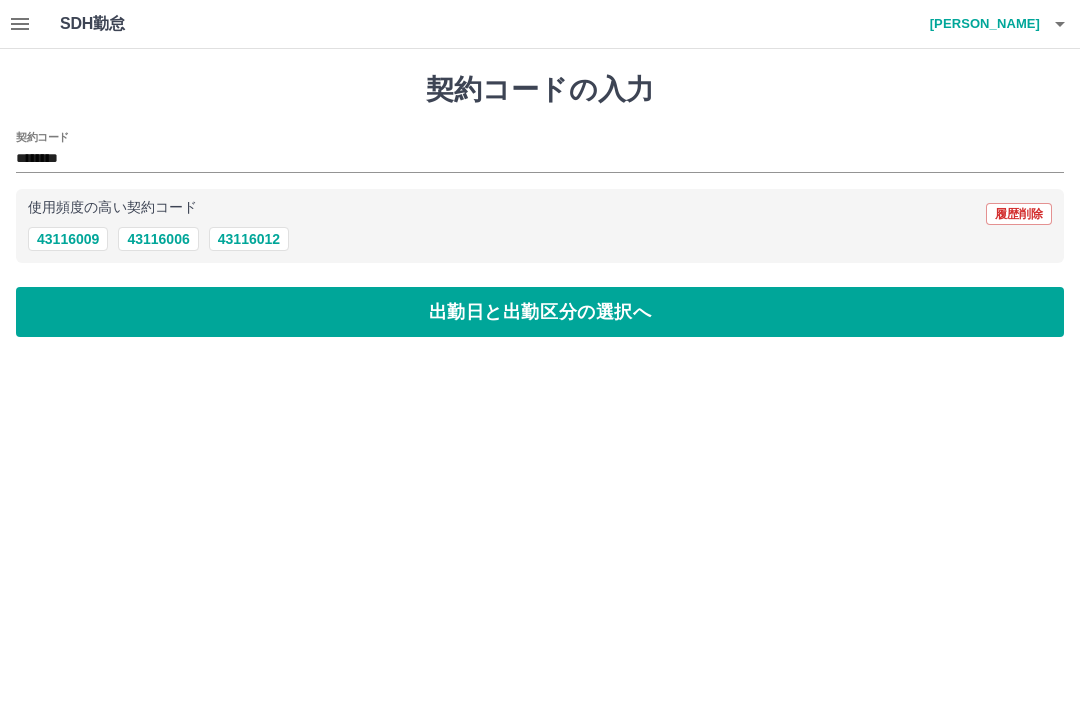 click on "出勤日と出勤区分の選択へ" at bounding box center (540, 312) 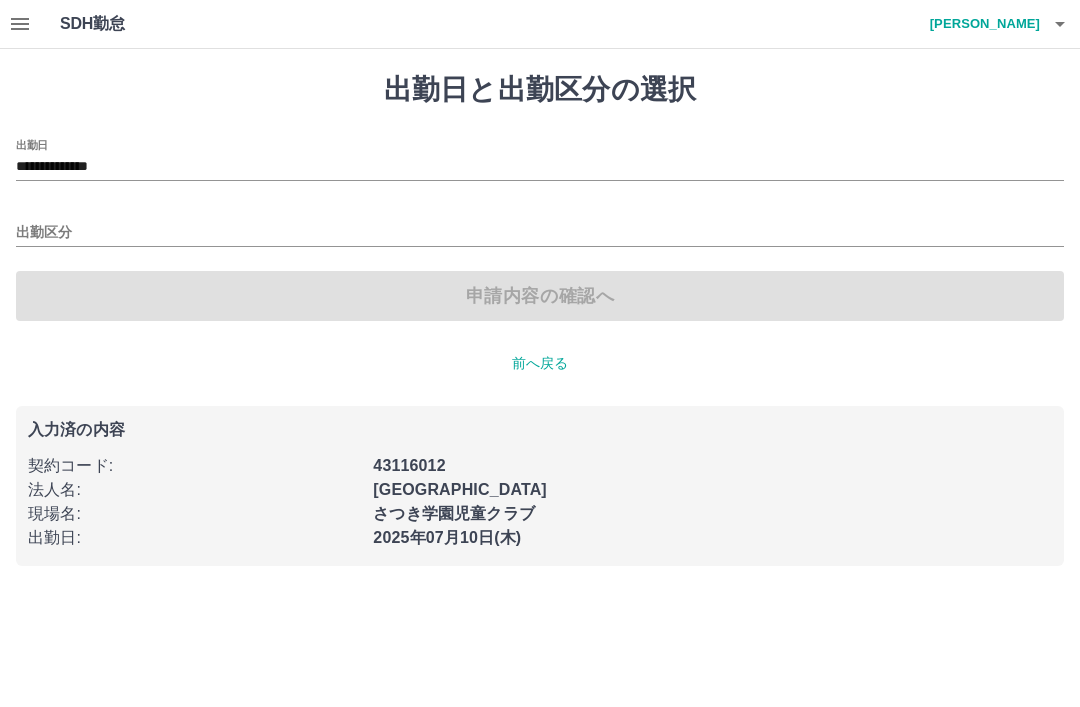 click on "**********" at bounding box center (540, 167) 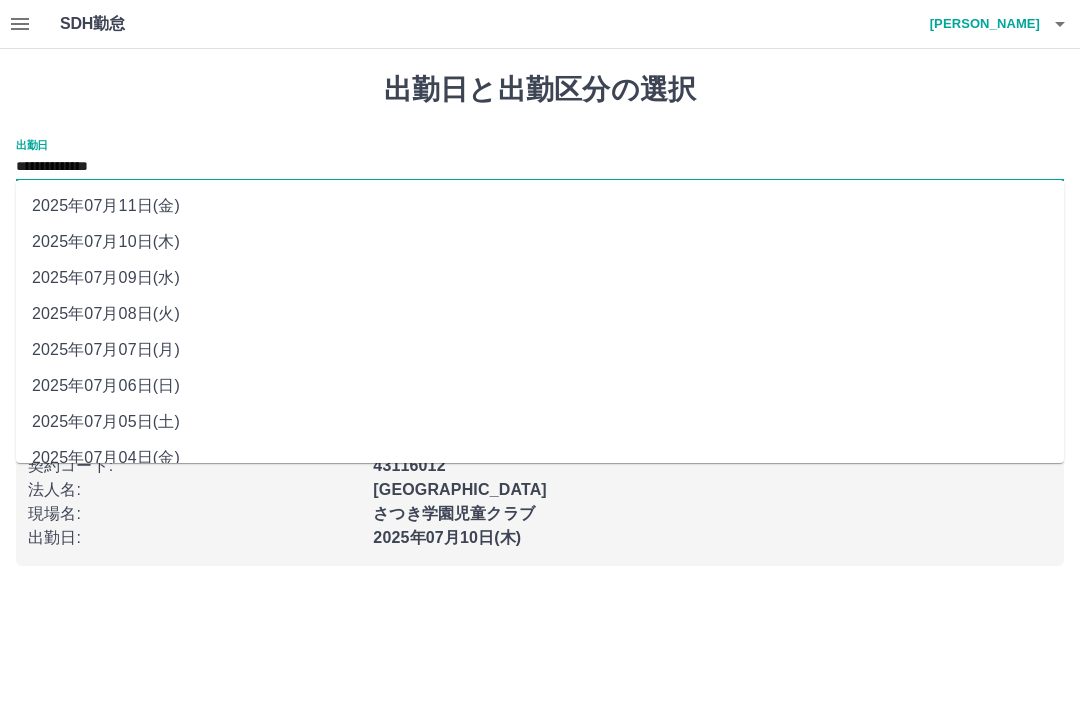 click on "2025年07月09日(水)" at bounding box center [540, 278] 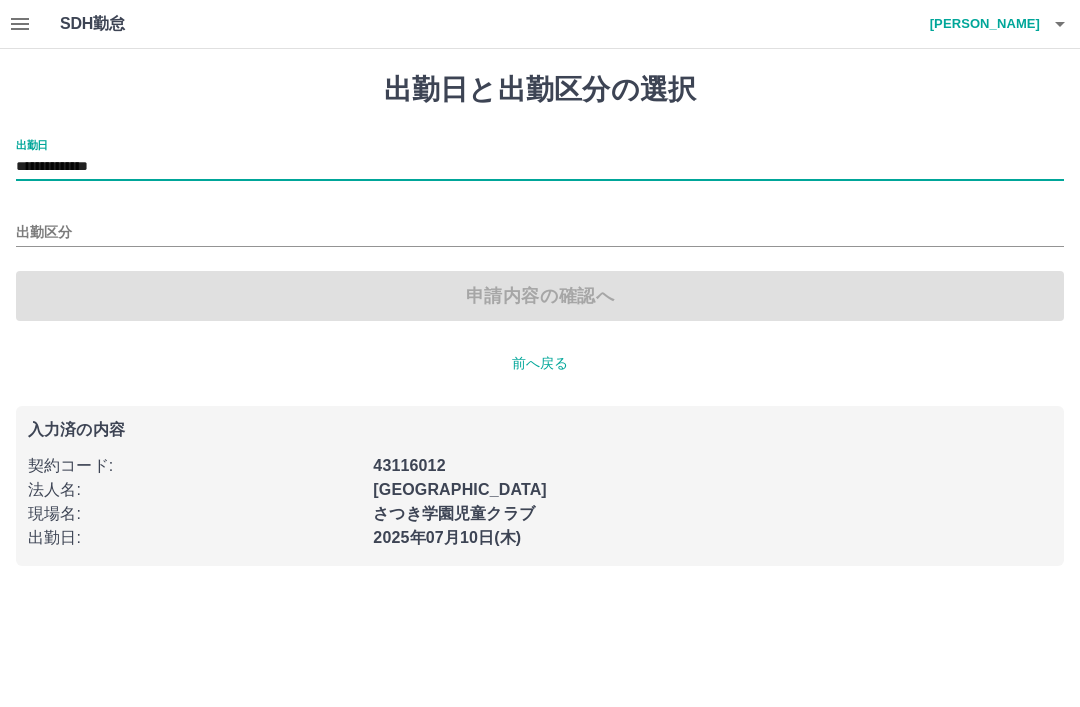 click on "出勤区分" at bounding box center [540, 233] 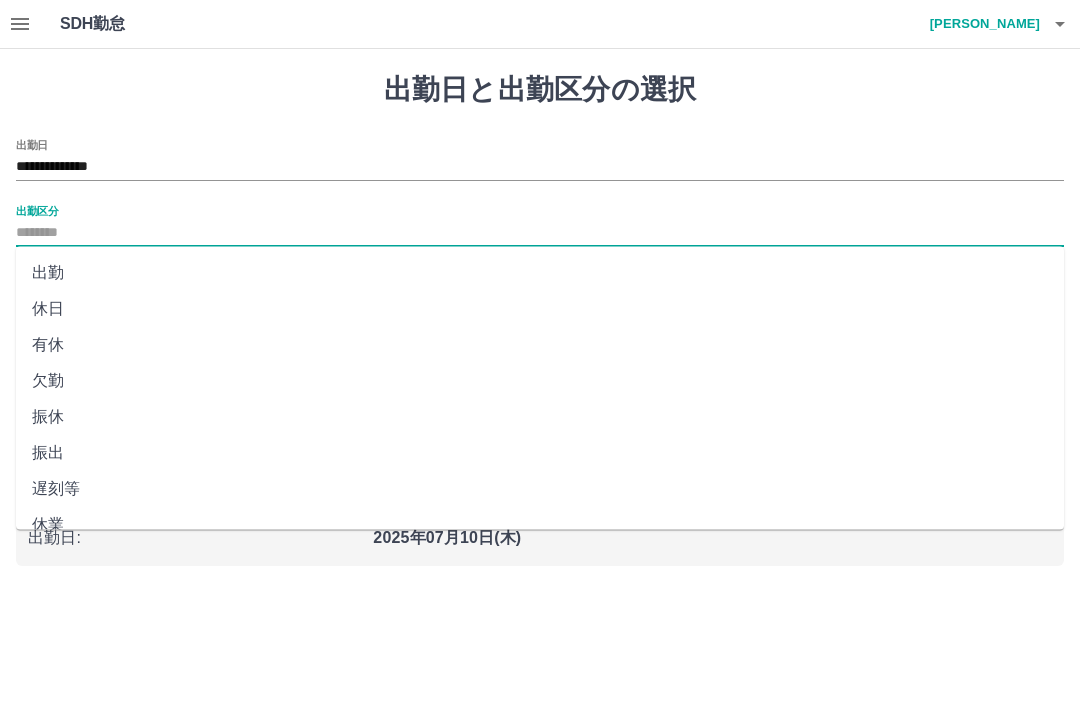 click on "出勤" at bounding box center [540, 273] 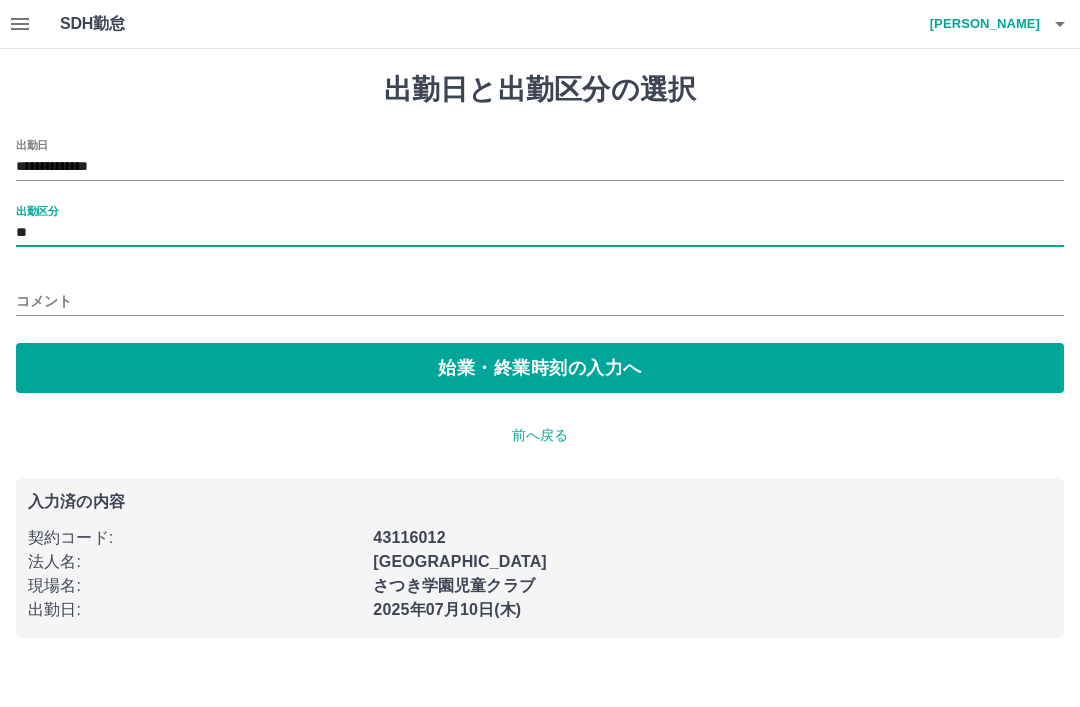 click on "始業・終業時刻の入力へ" at bounding box center (540, 368) 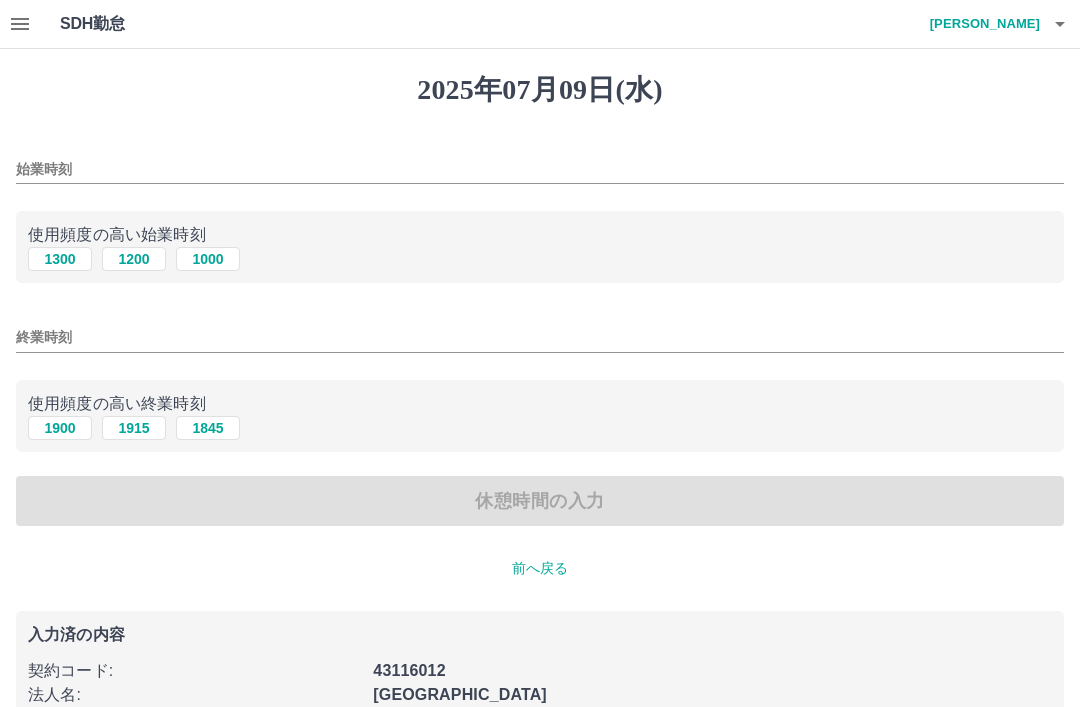 click on "1200" at bounding box center (134, 259) 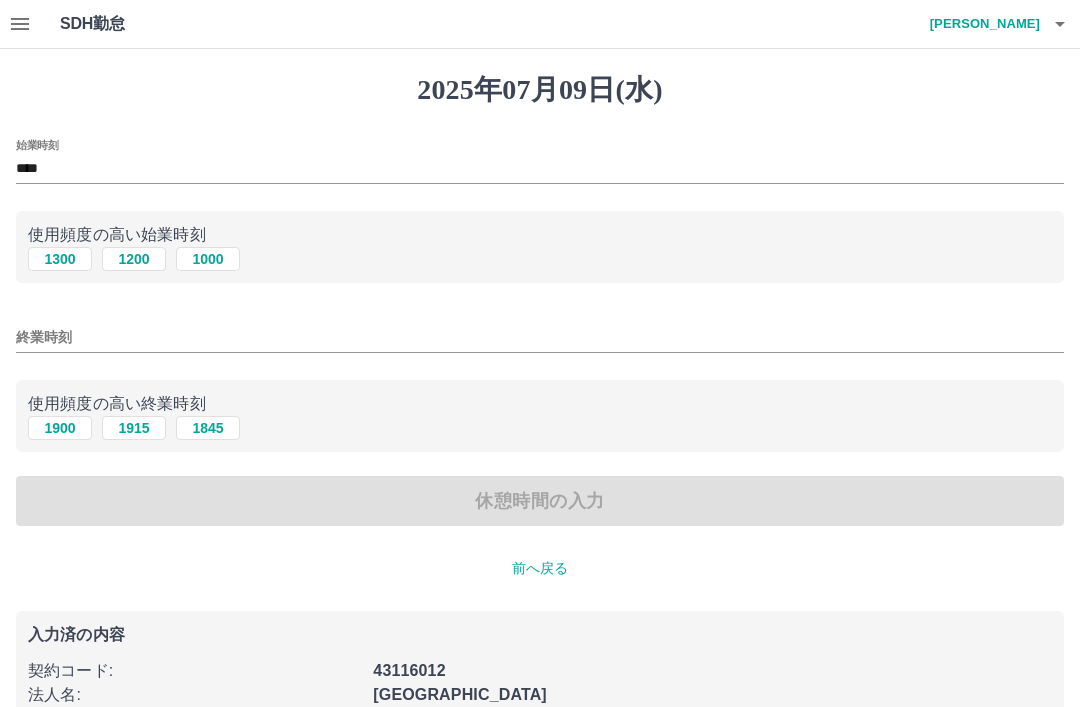 click on "1915" at bounding box center [134, 428] 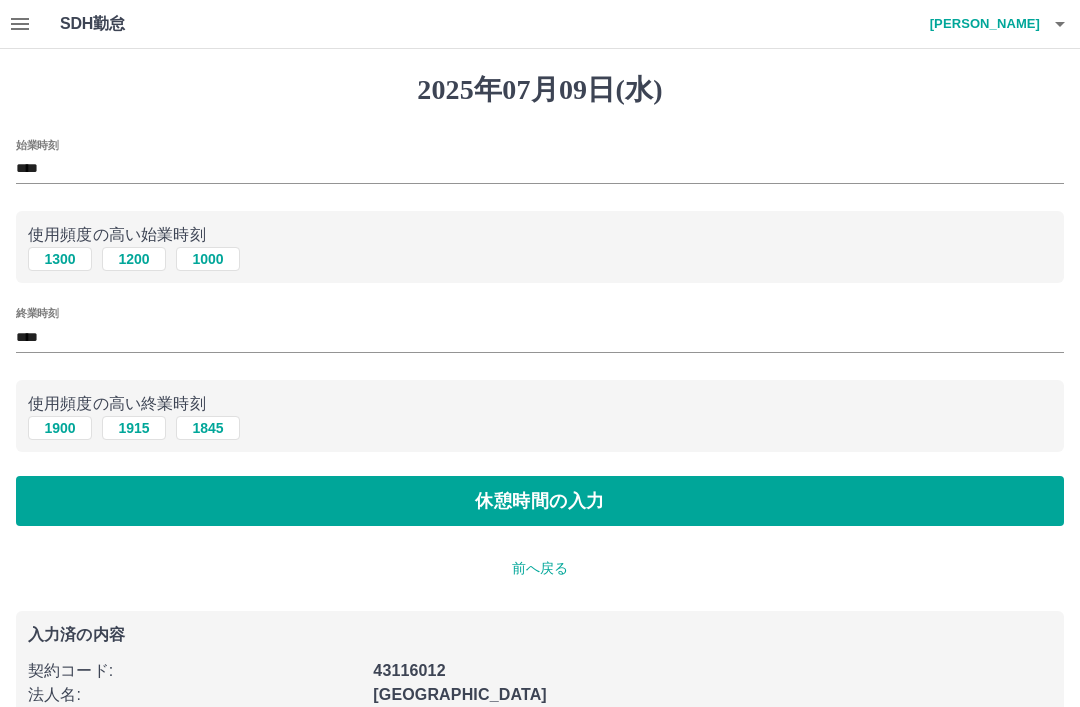 click on "休憩時間の入力" at bounding box center [540, 501] 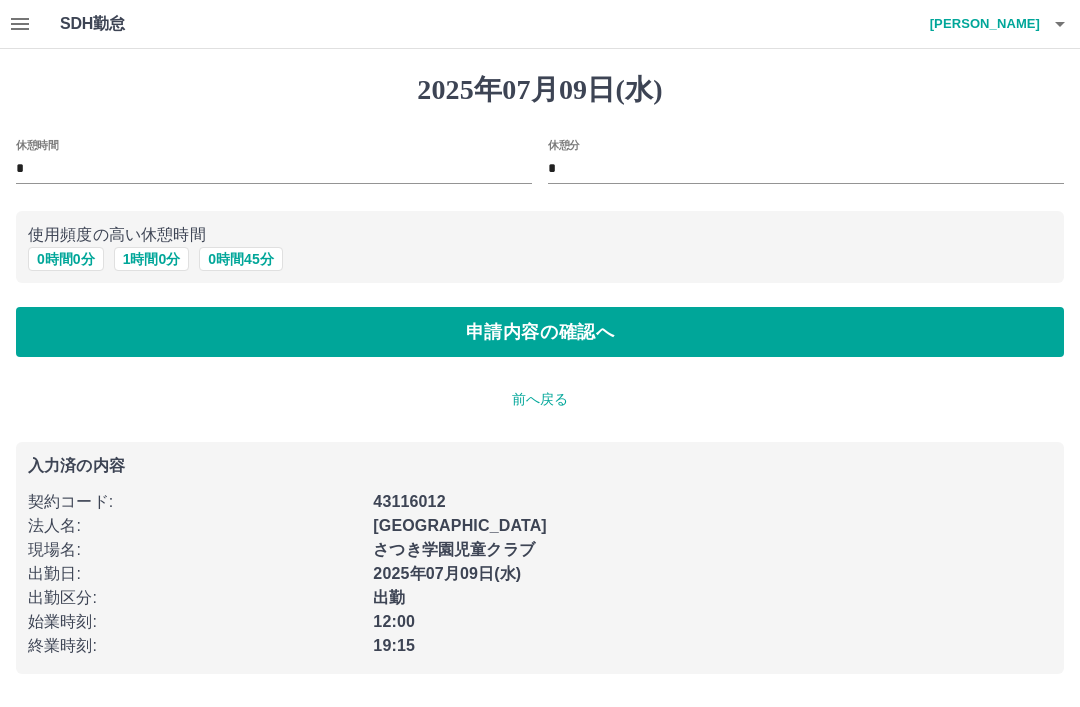 click on "1 時間 0 分" at bounding box center (152, 259) 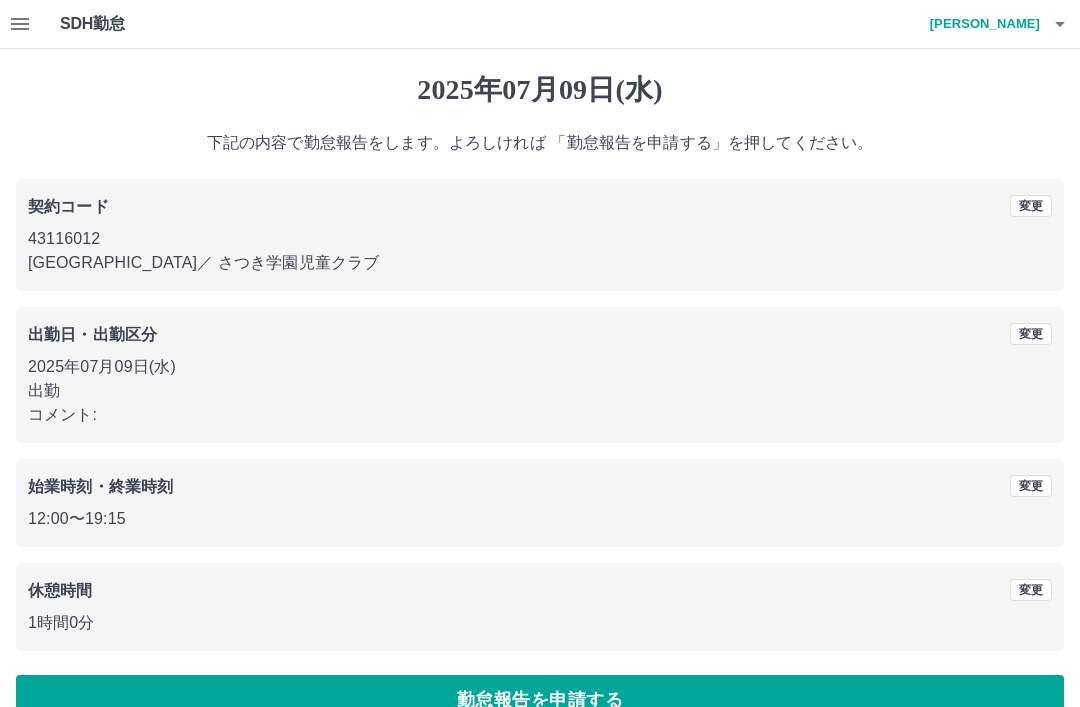 scroll, scrollTop: 41, scrollLeft: 0, axis: vertical 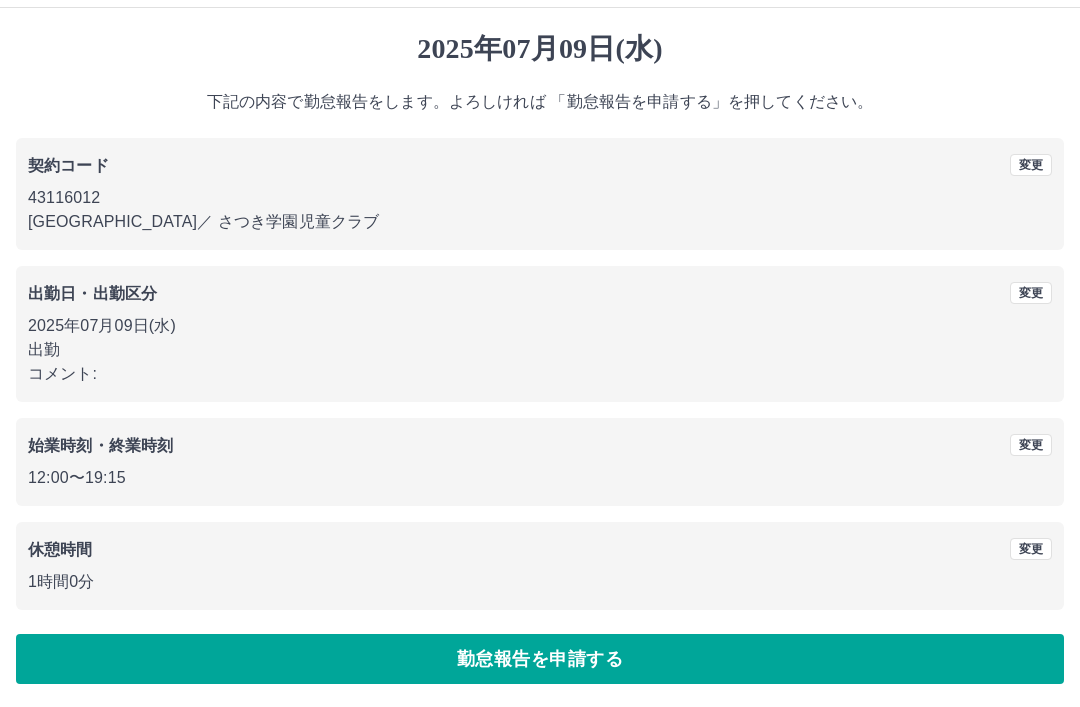 click on "勤怠報告を申請する" at bounding box center [540, 659] 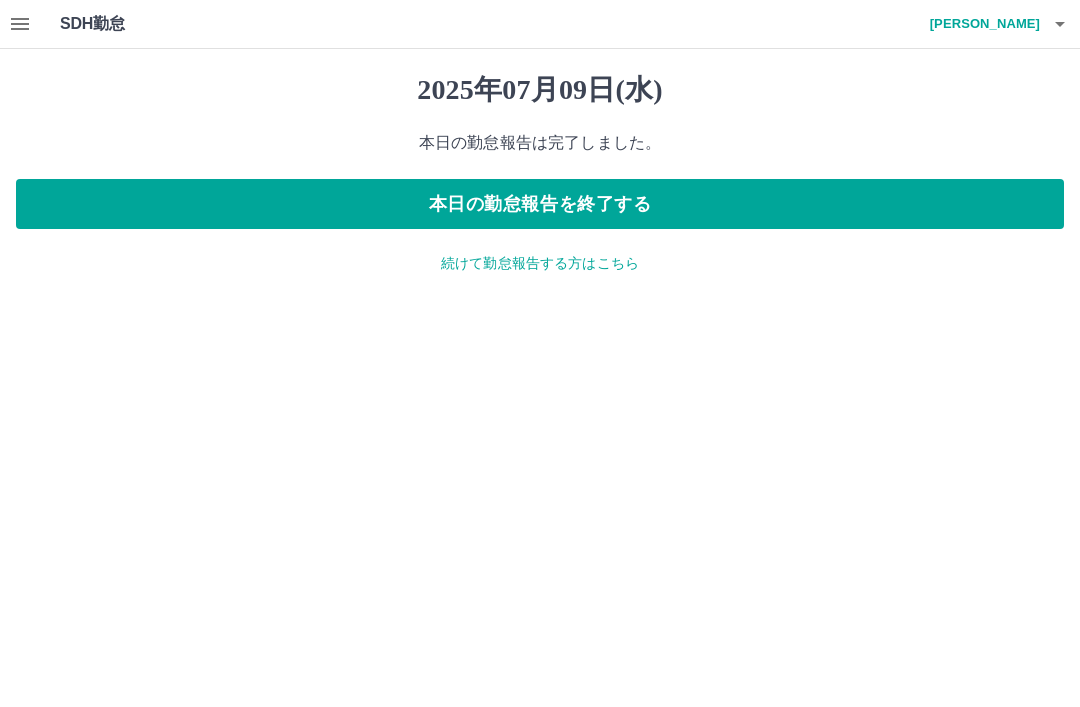 scroll, scrollTop: 0, scrollLeft: 0, axis: both 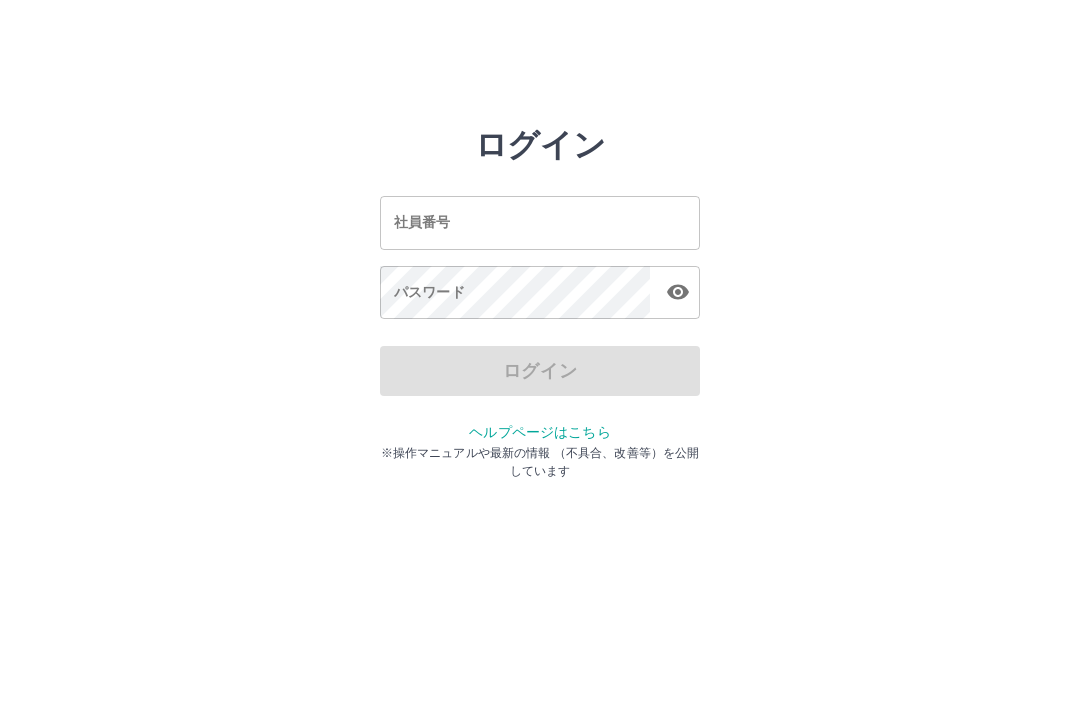 click on "ログイン 社員番号 社員番号 パスワード パスワード ログイン ヘルプページはこちら ※操作マニュアルや最新の情報 （不具合、改善等）を公開しています" at bounding box center [540, 286] 